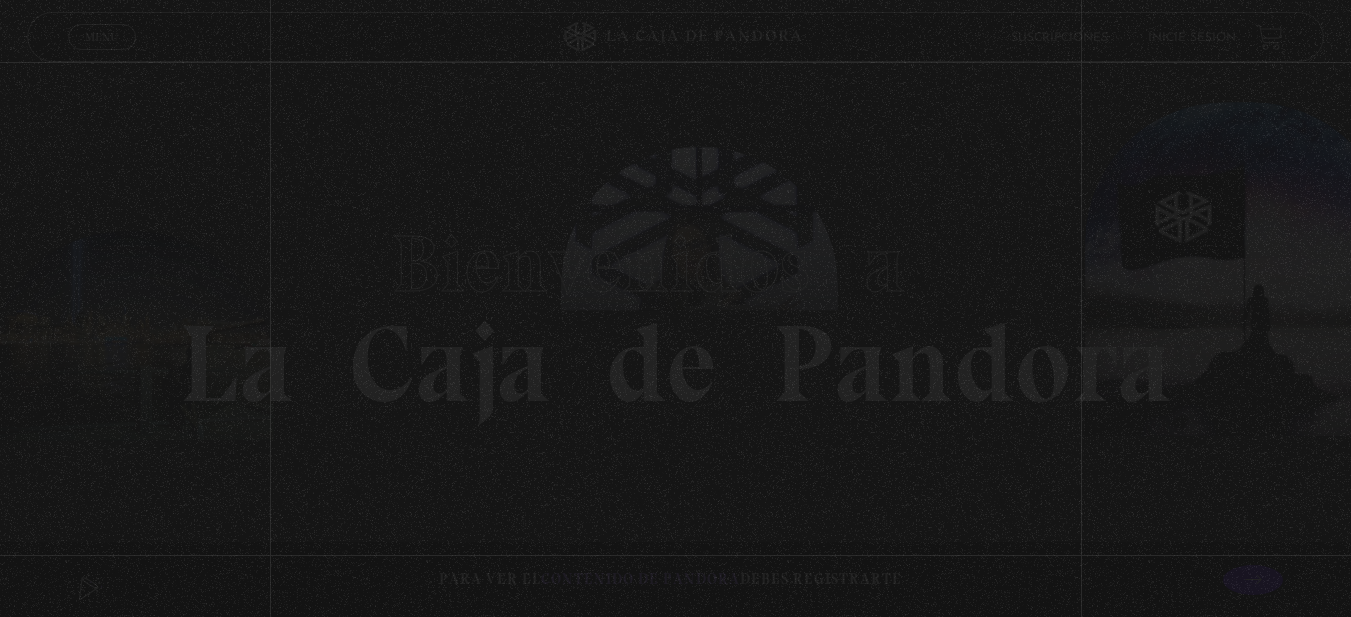 scroll, scrollTop: 0, scrollLeft: 0, axis: both 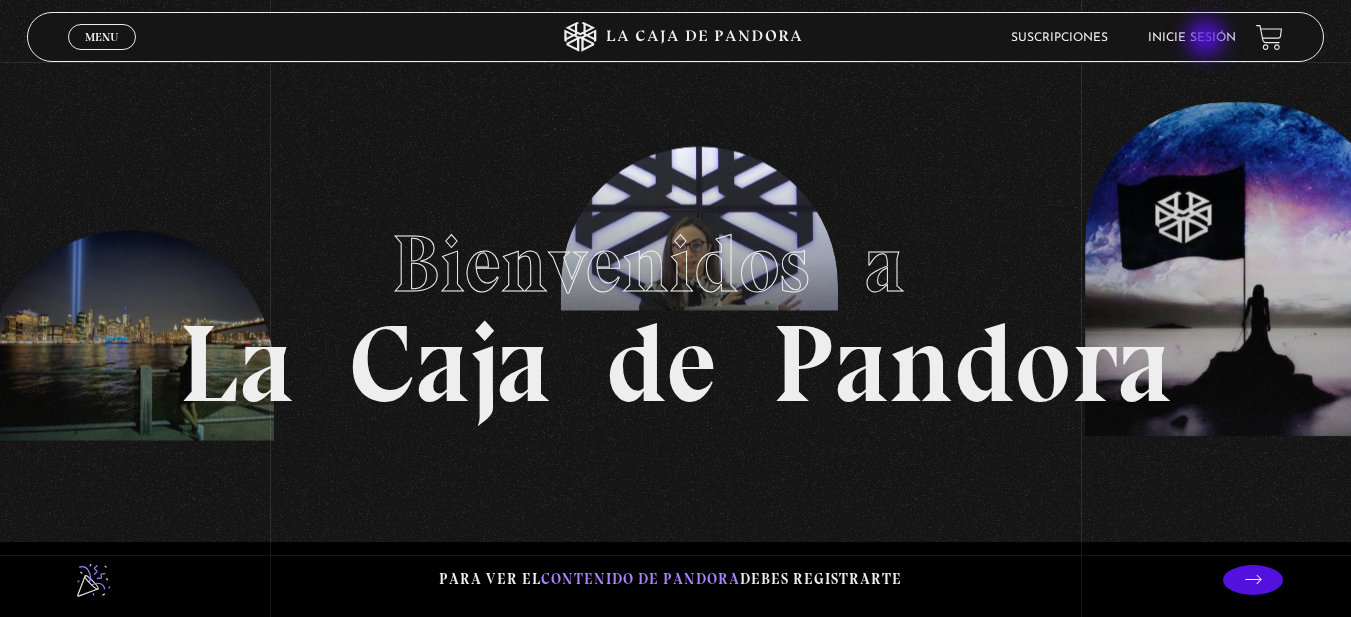 click on "Inicie sesión" at bounding box center [1192, 38] 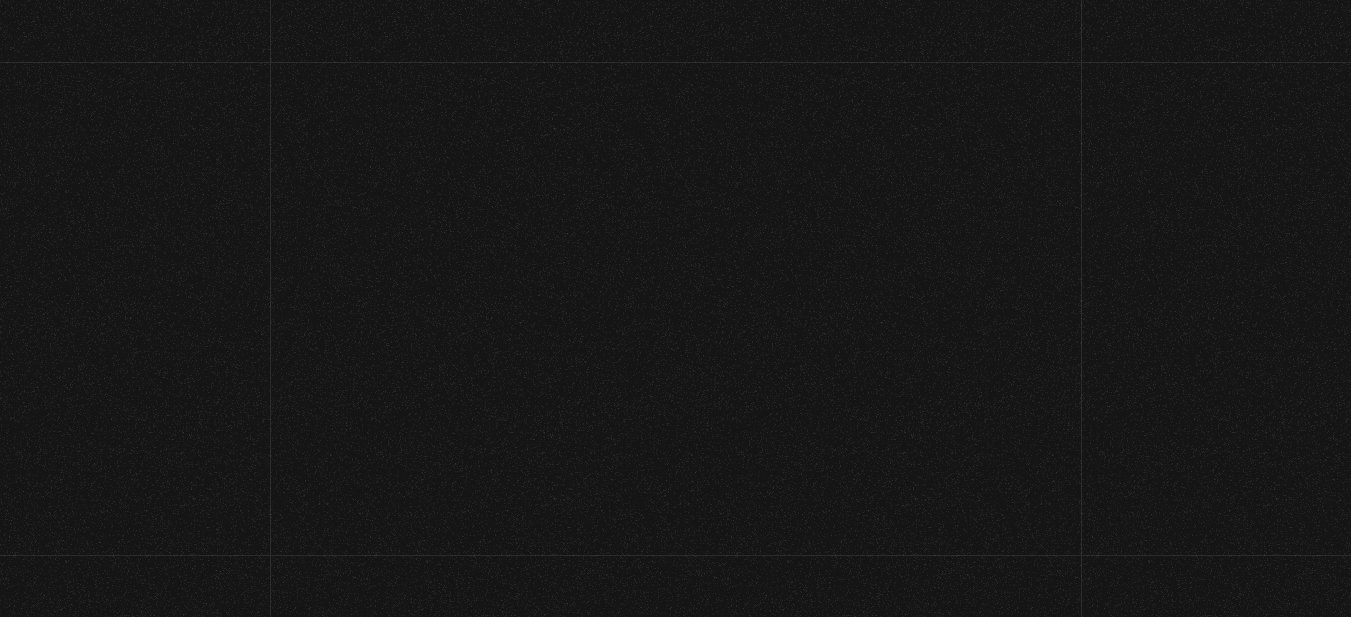 scroll, scrollTop: 0, scrollLeft: 0, axis: both 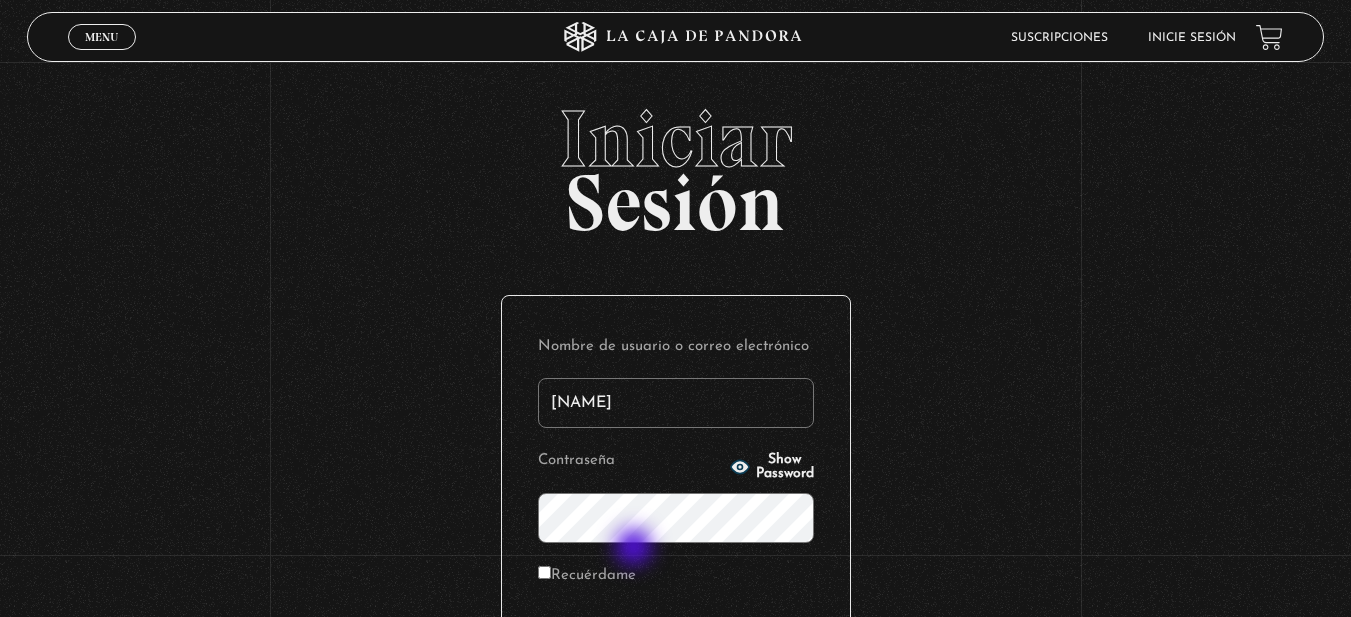 click on "Nombre de usuario o correo electrónico   gloriarce_   Contraseña         Show Password    Recuérdame   Acceder" at bounding box center [676, 501] 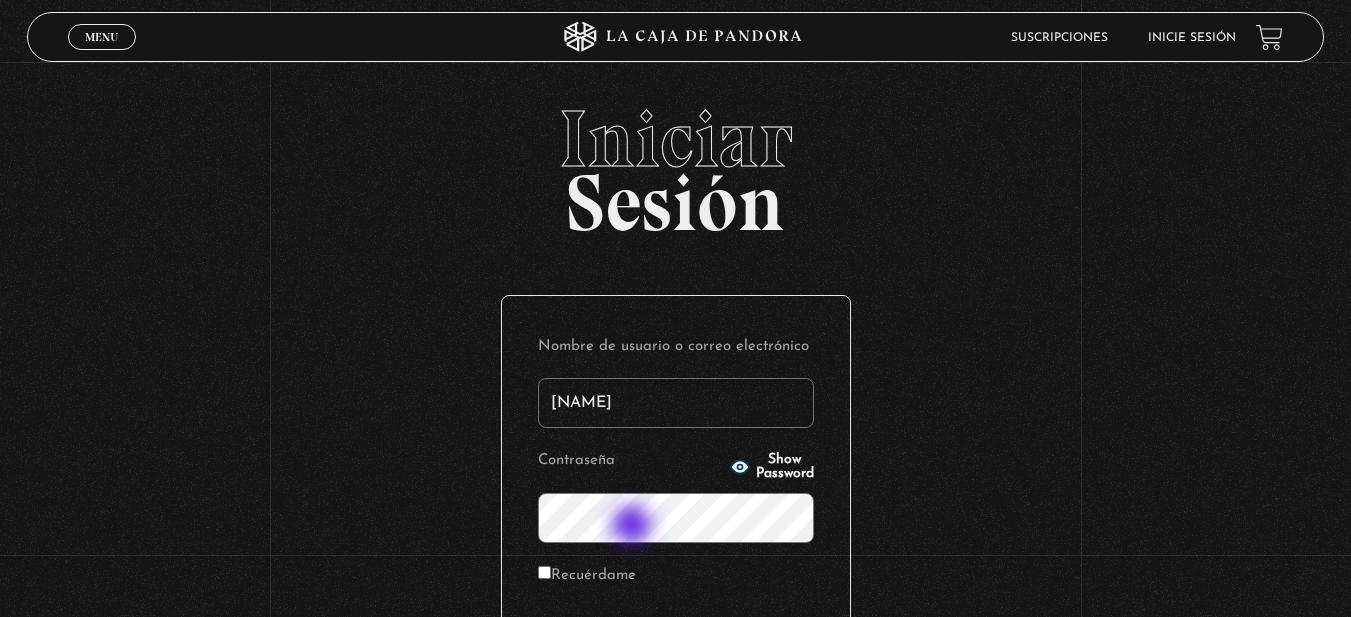 type on "[USERNAME]_" 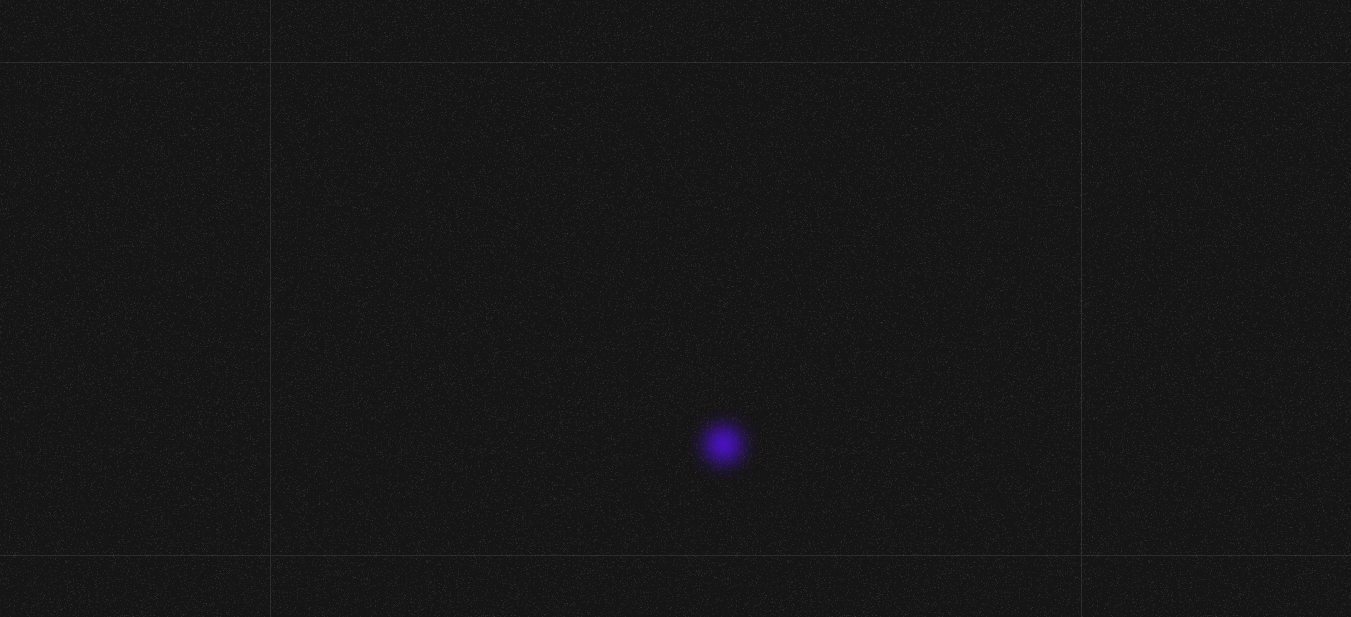 scroll, scrollTop: 0, scrollLeft: 0, axis: both 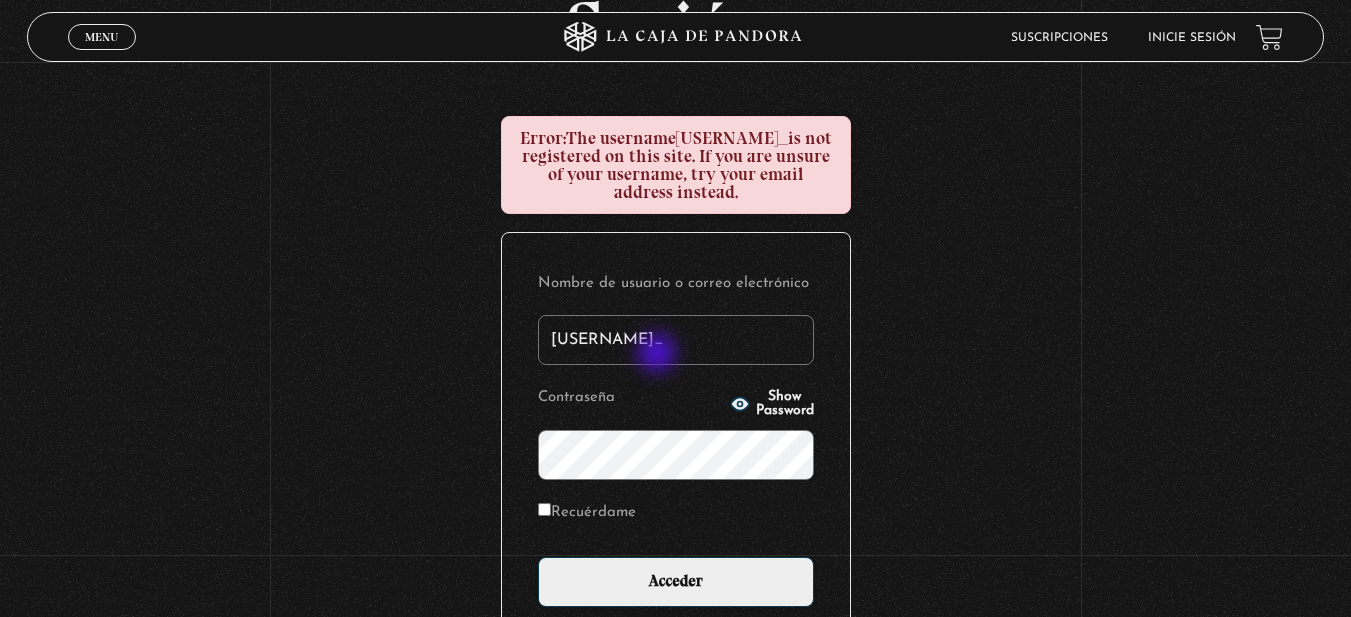 click on "gloriarce_" at bounding box center (676, 340) 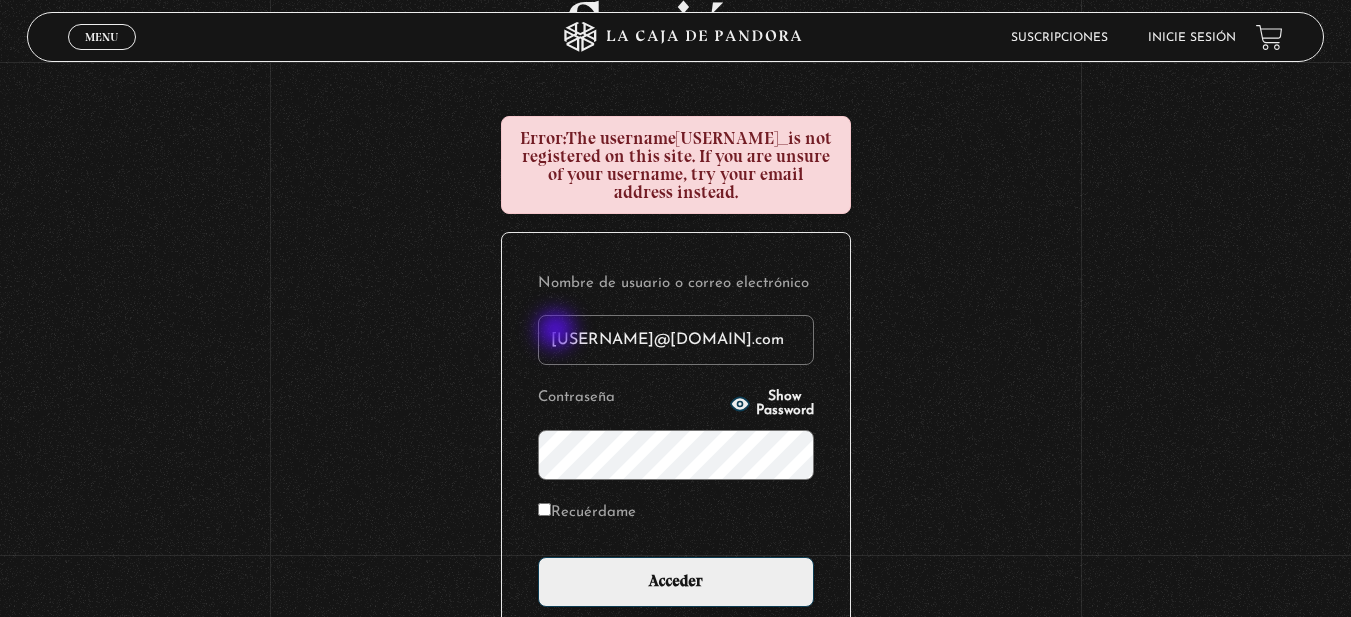 click on "gloriarce.08@gmail.com" at bounding box center (676, 340) 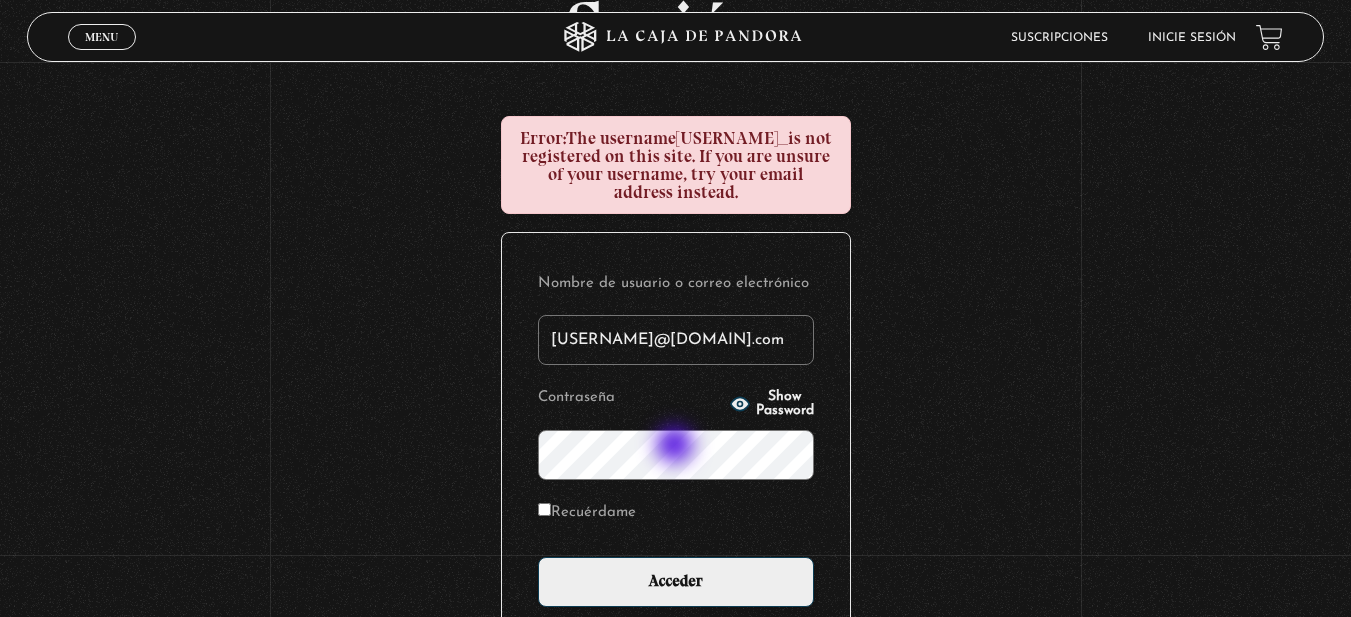 type on "gloriarce.08@gmail.com" 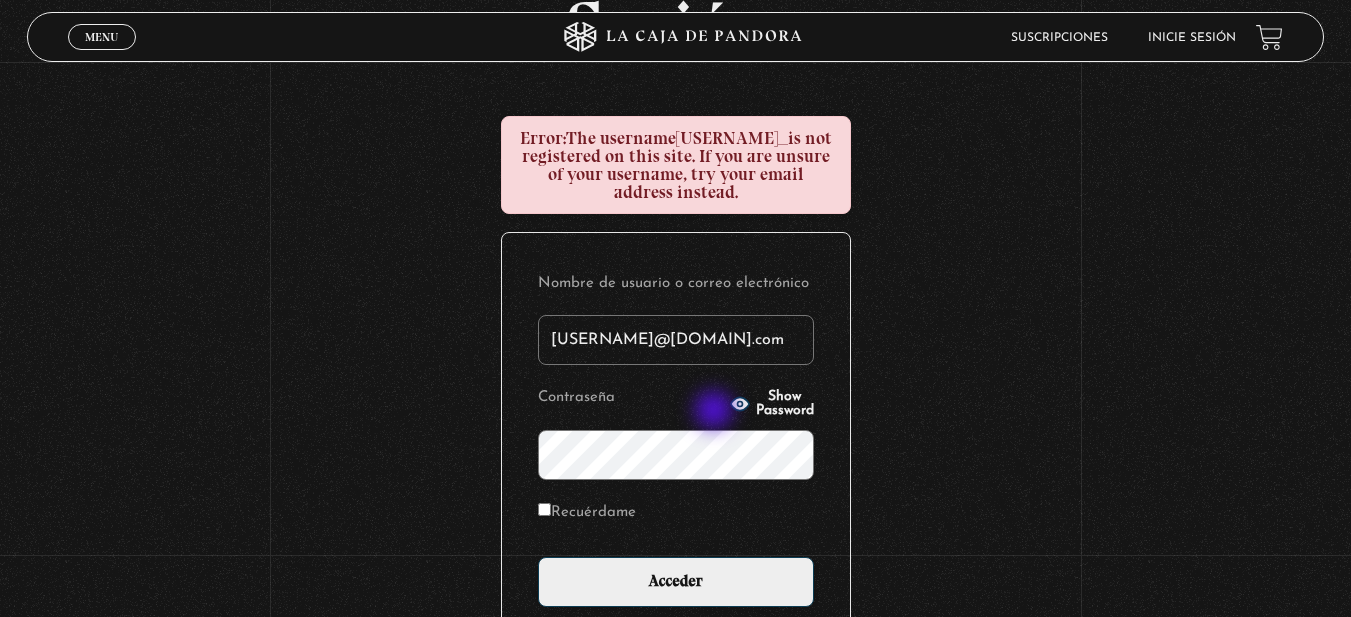 click 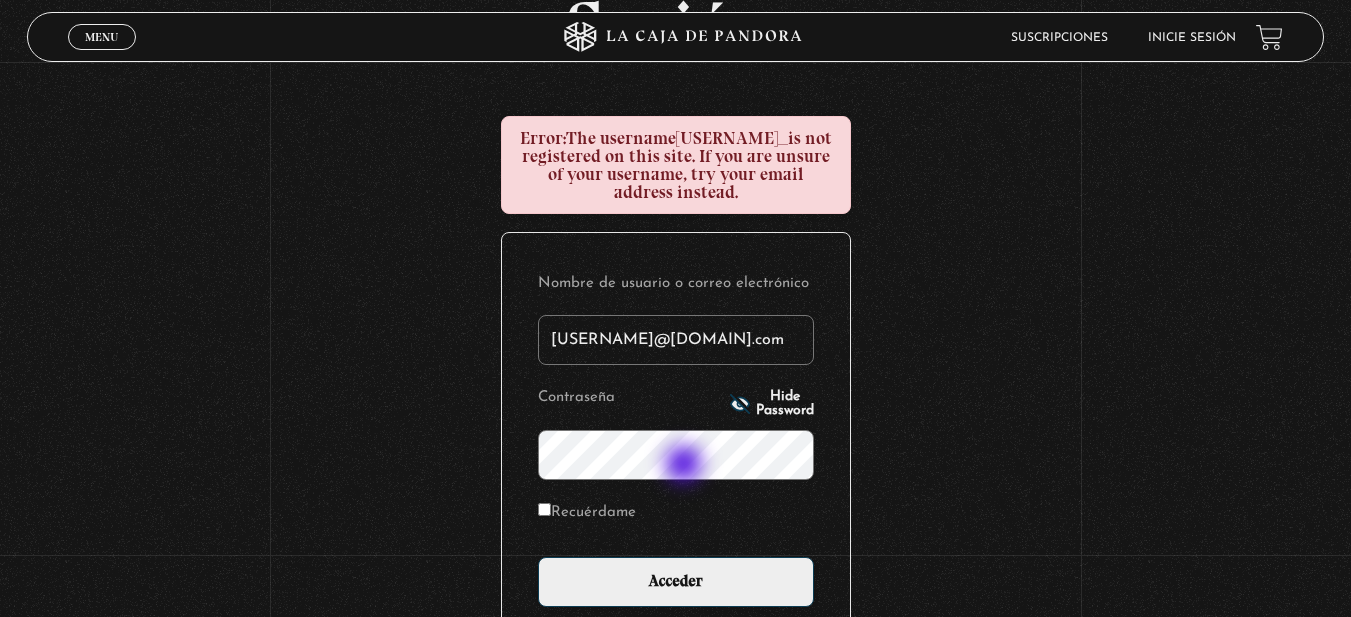 click on "Acceder" at bounding box center [676, 582] 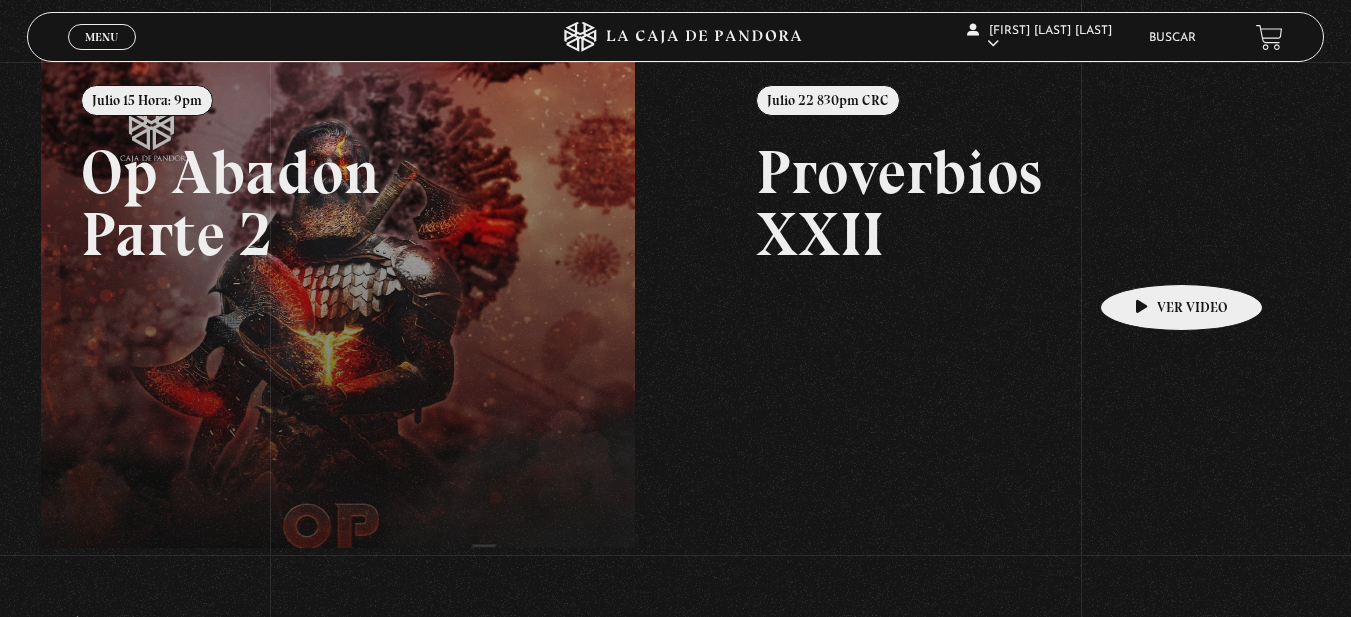 scroll, scrollTop: 9, scrollLeft: 0, axis: vertical 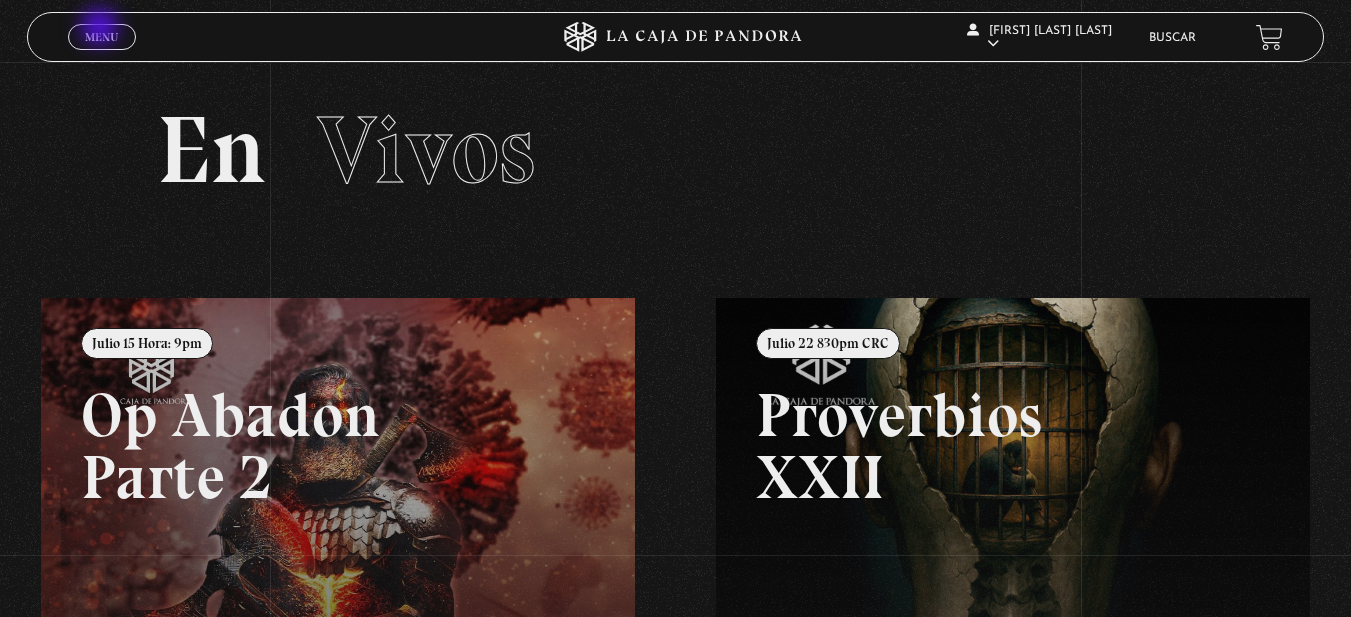 click on "Menu Cerrar" at bounding box center [102, 37] 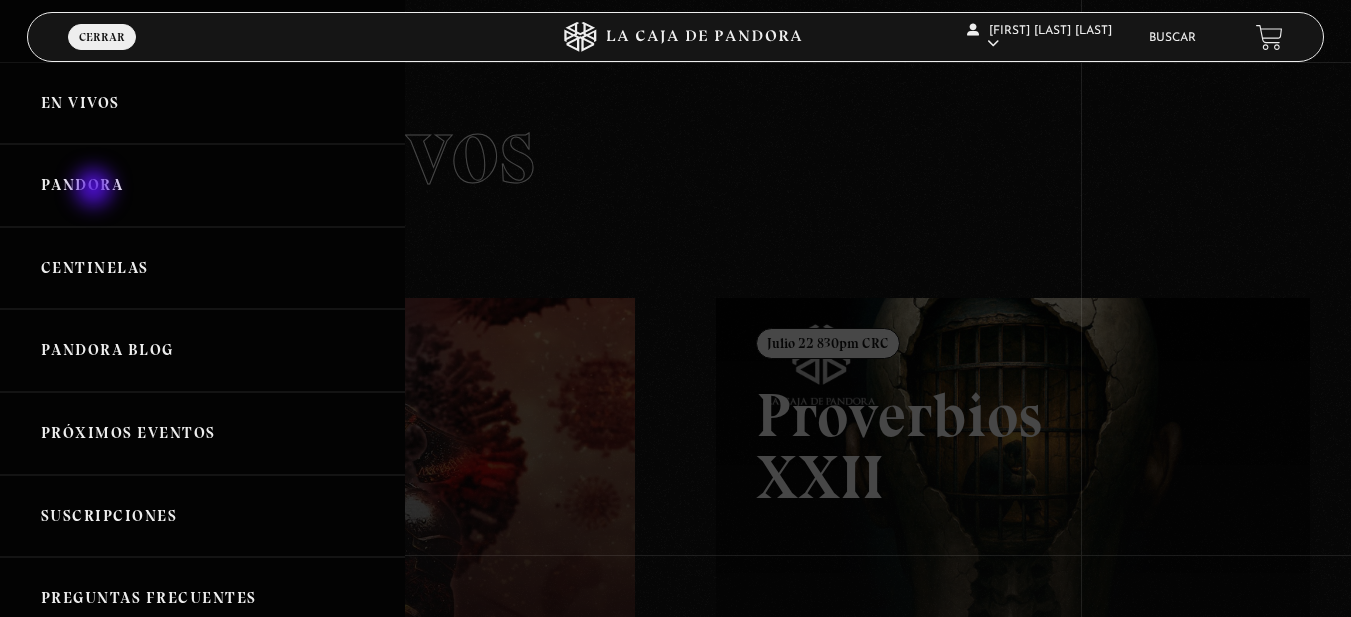 click on "Pandora" at bounding box center (202, 185) 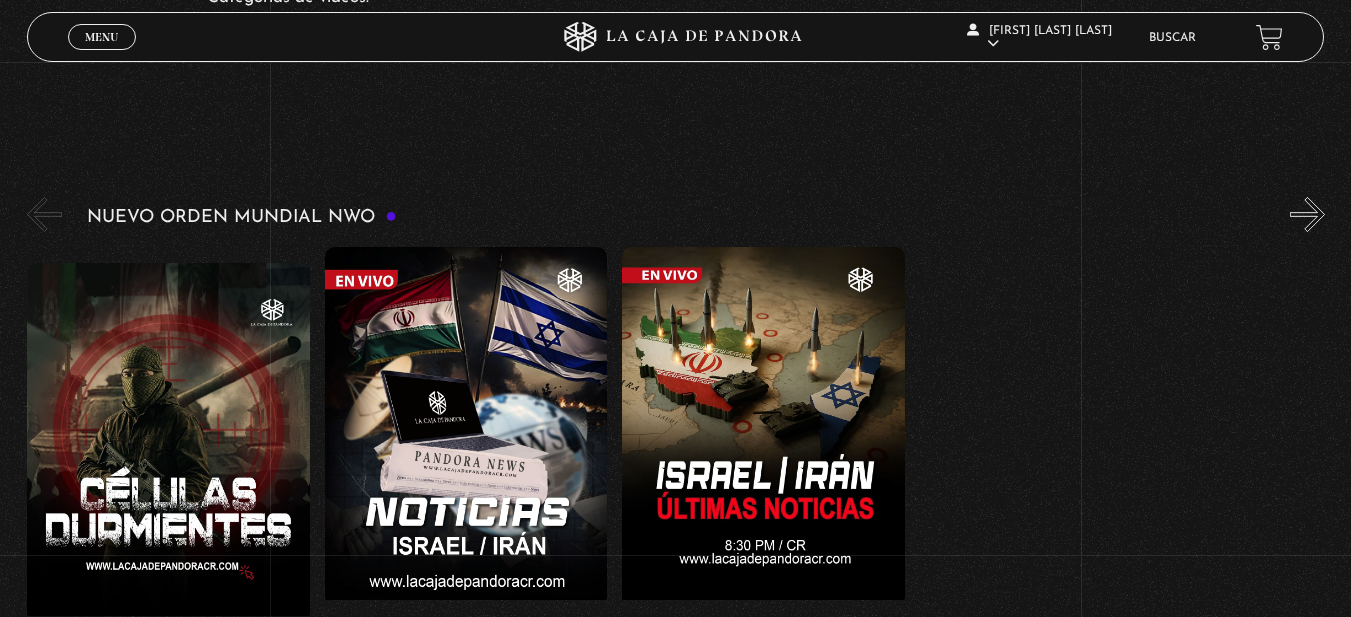 scroll, scrollTop: 280, scrollLeft: 0, axis: vertical 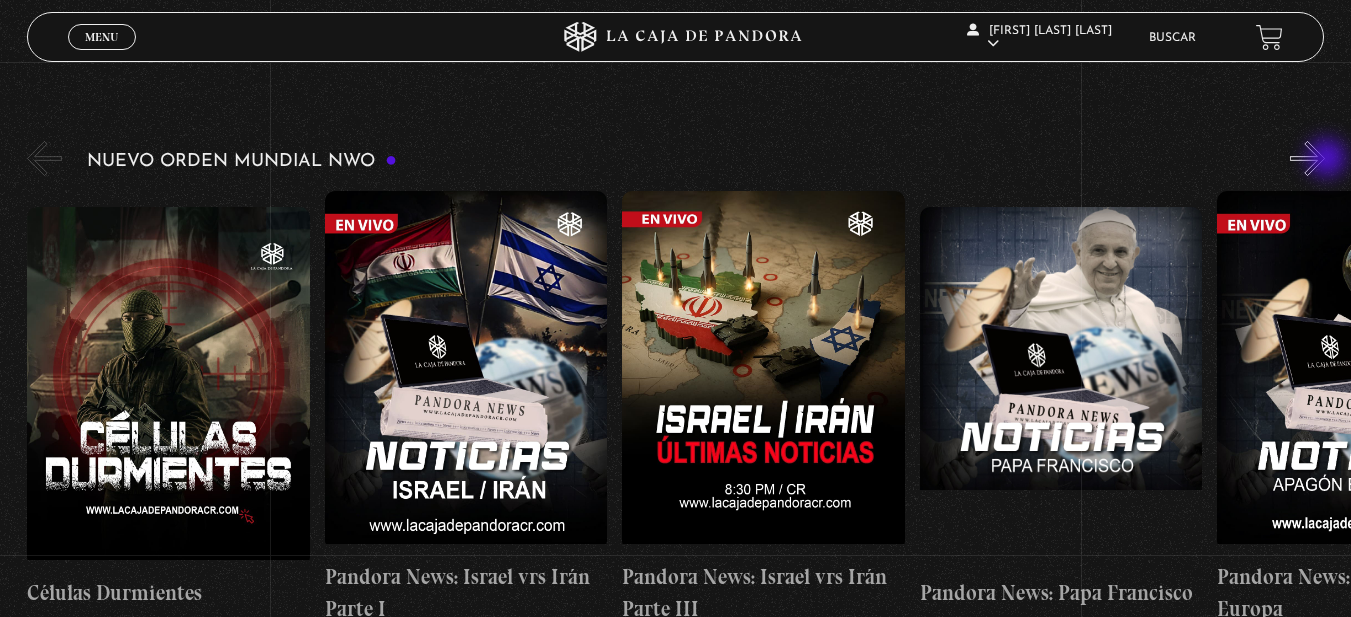 click on "»" at bounding box center (1307, 158) 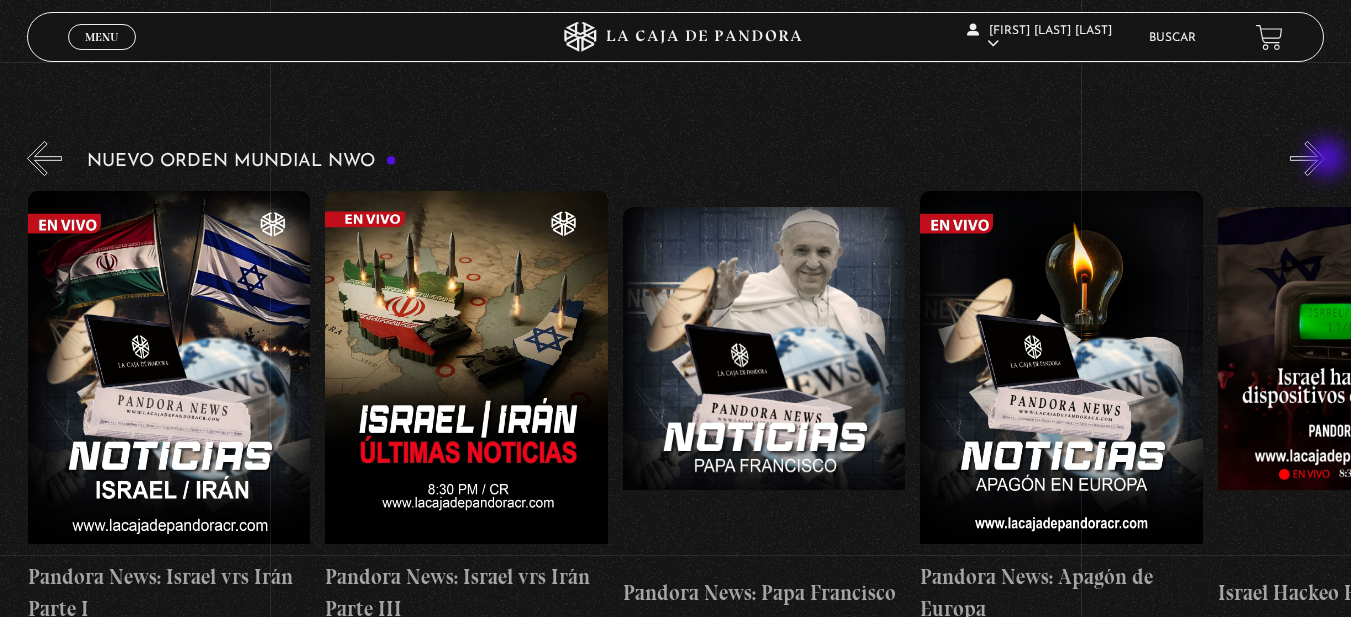 click on "»" at bounding box center (1307, 158) 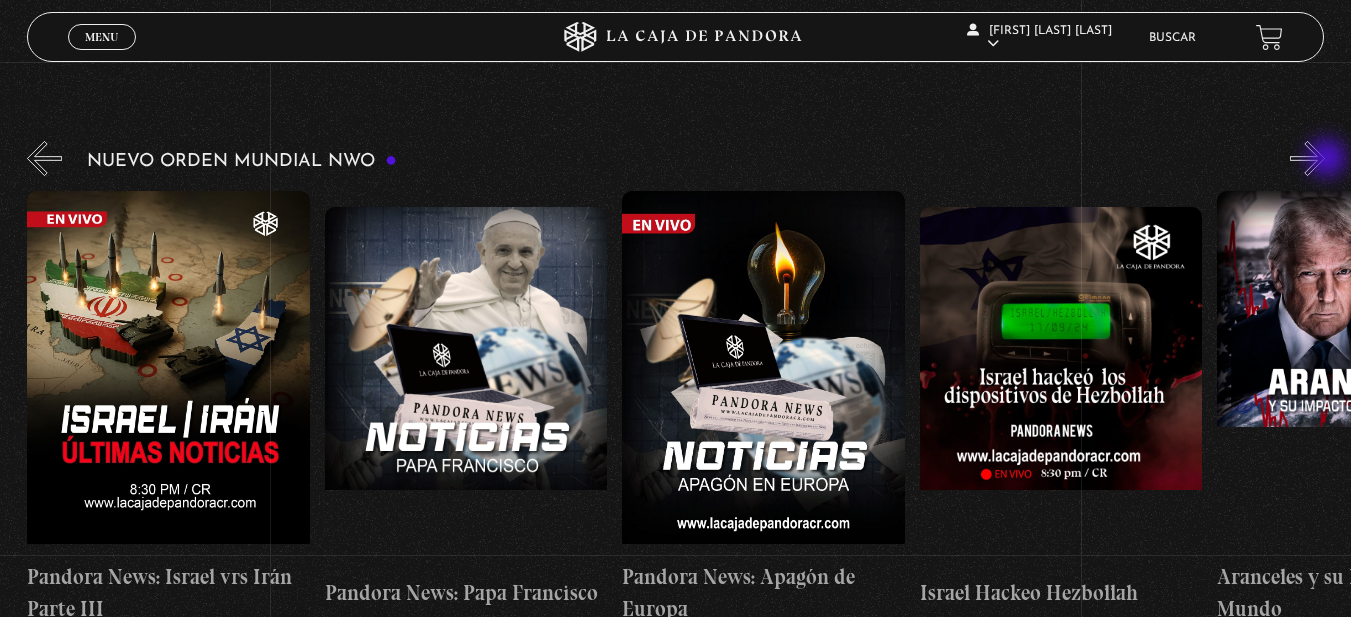click on "»" at bounding box center (1307, 158) 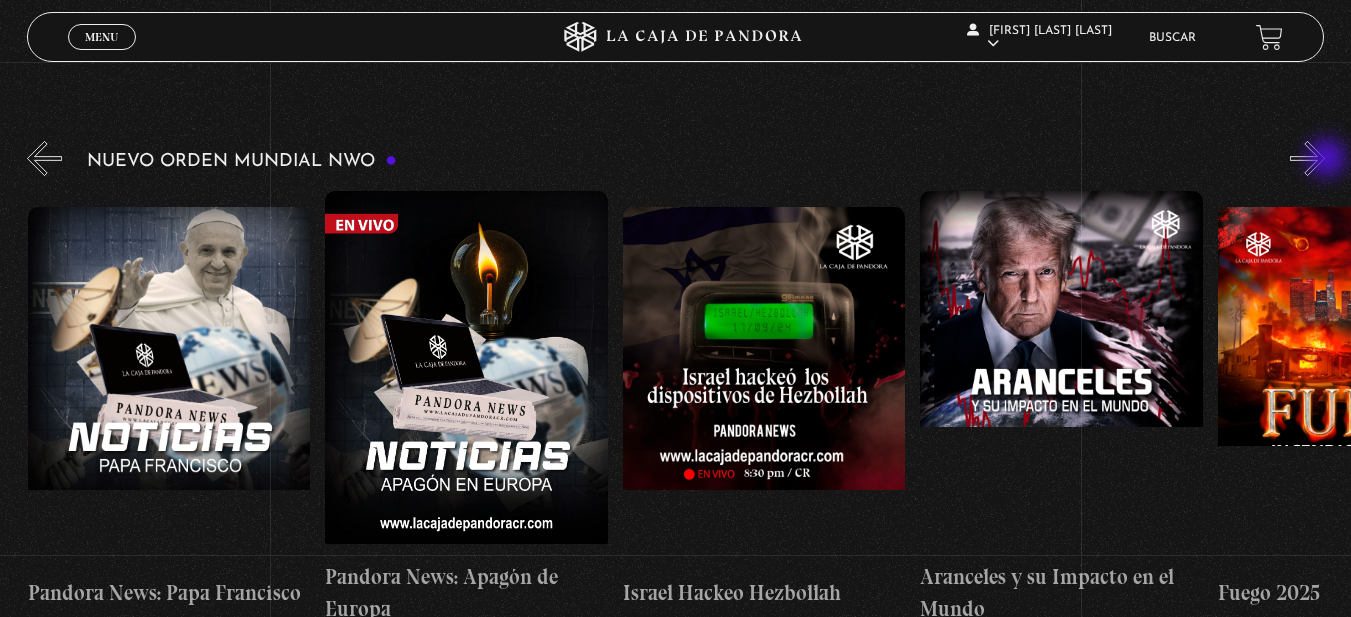 click on "»" at bounding box center [1307, 158] 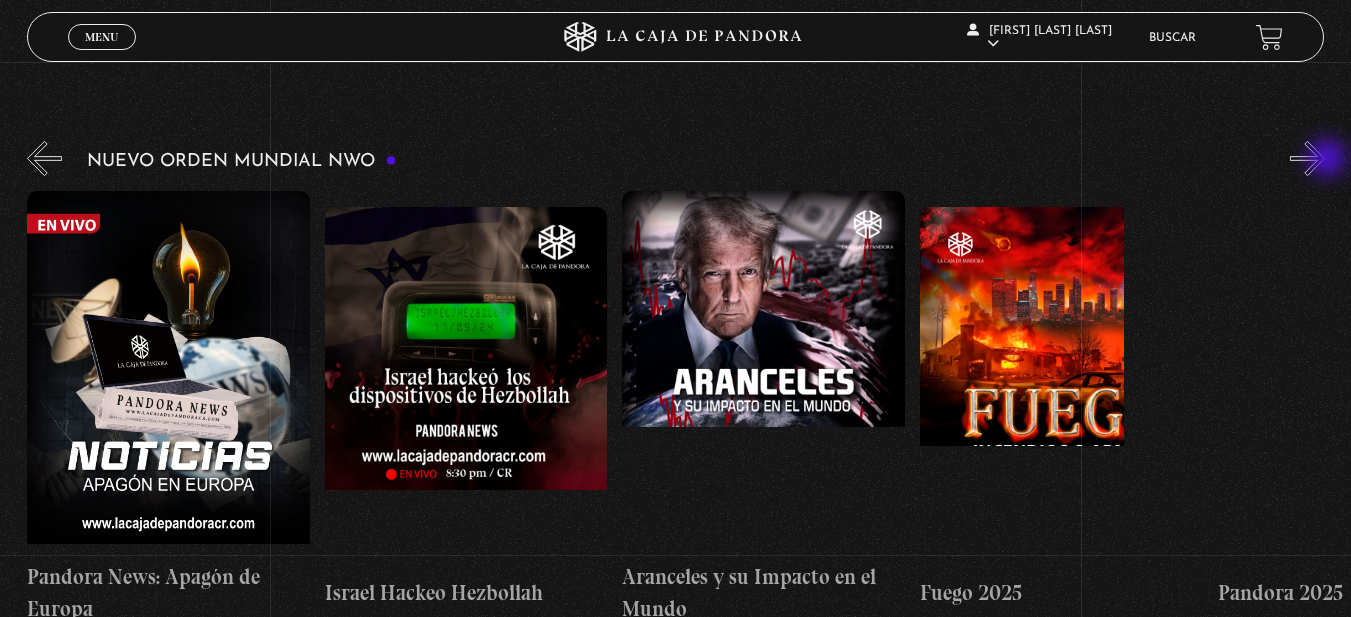 click on "»" at bounding box center (1307, 158) 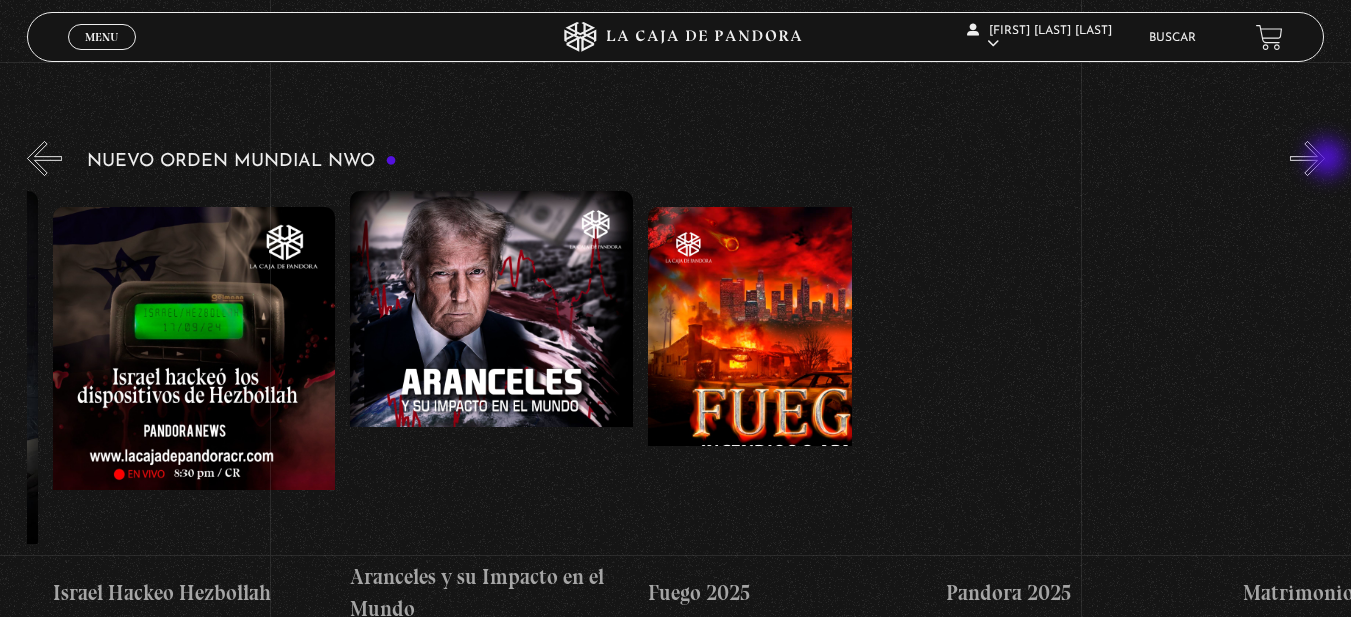 click on "»" at bounding box center (1307, 158) 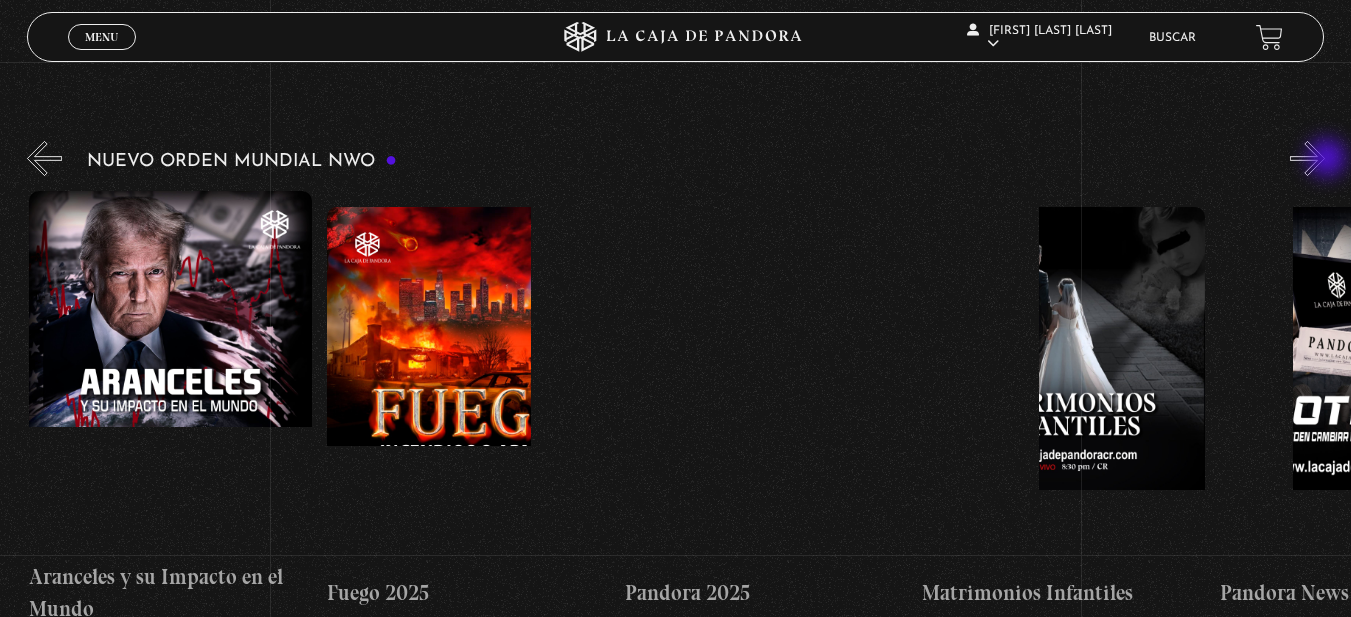 click on "»" at bounding box center [1307, 158] 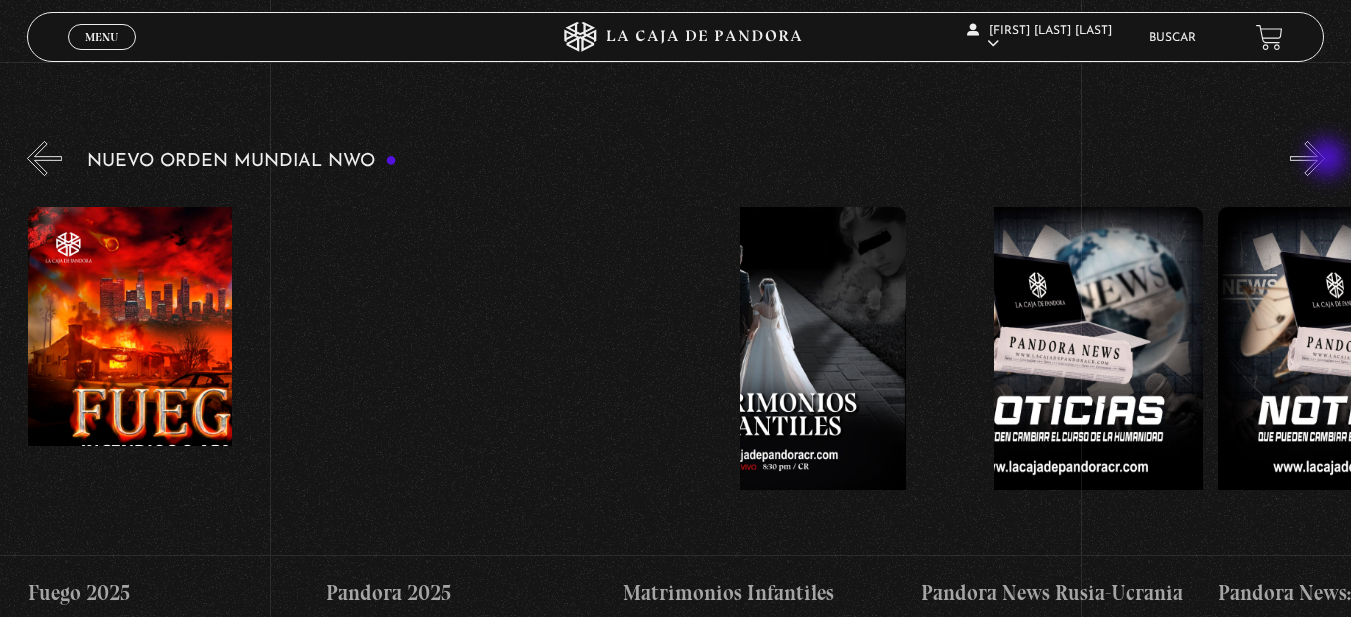 click on "»" at bounding box center (1307, 158) 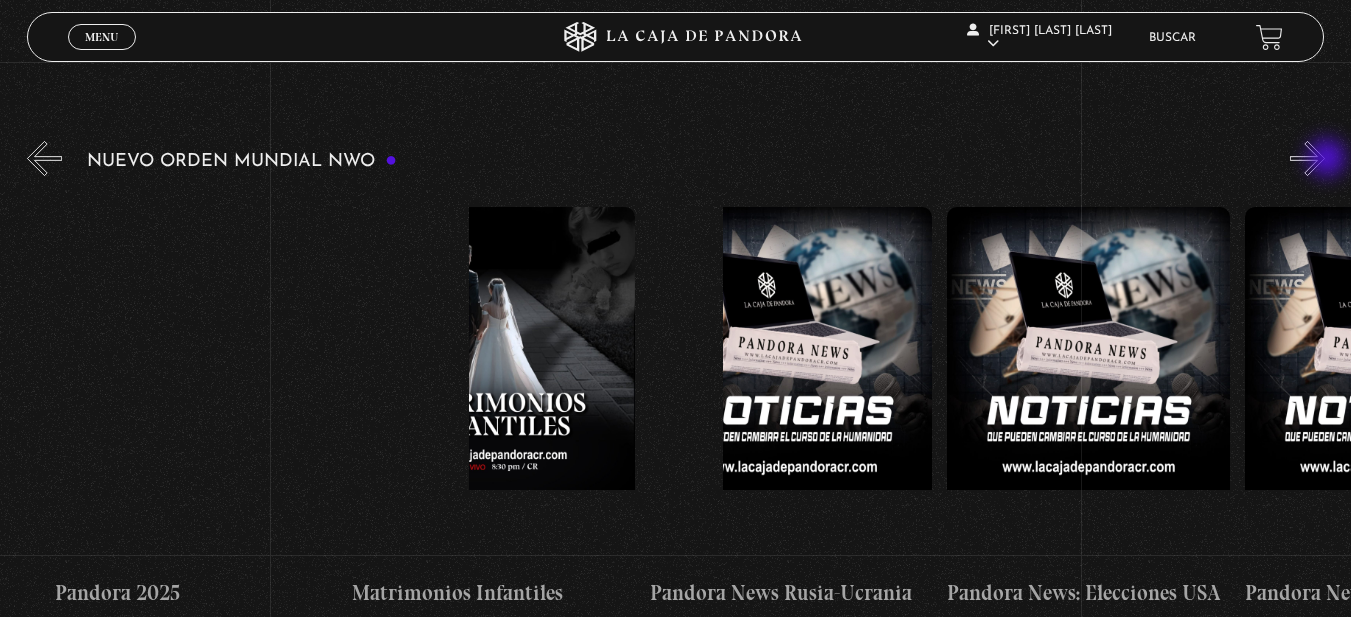 click on "»" at bounding box center [1307, 158] 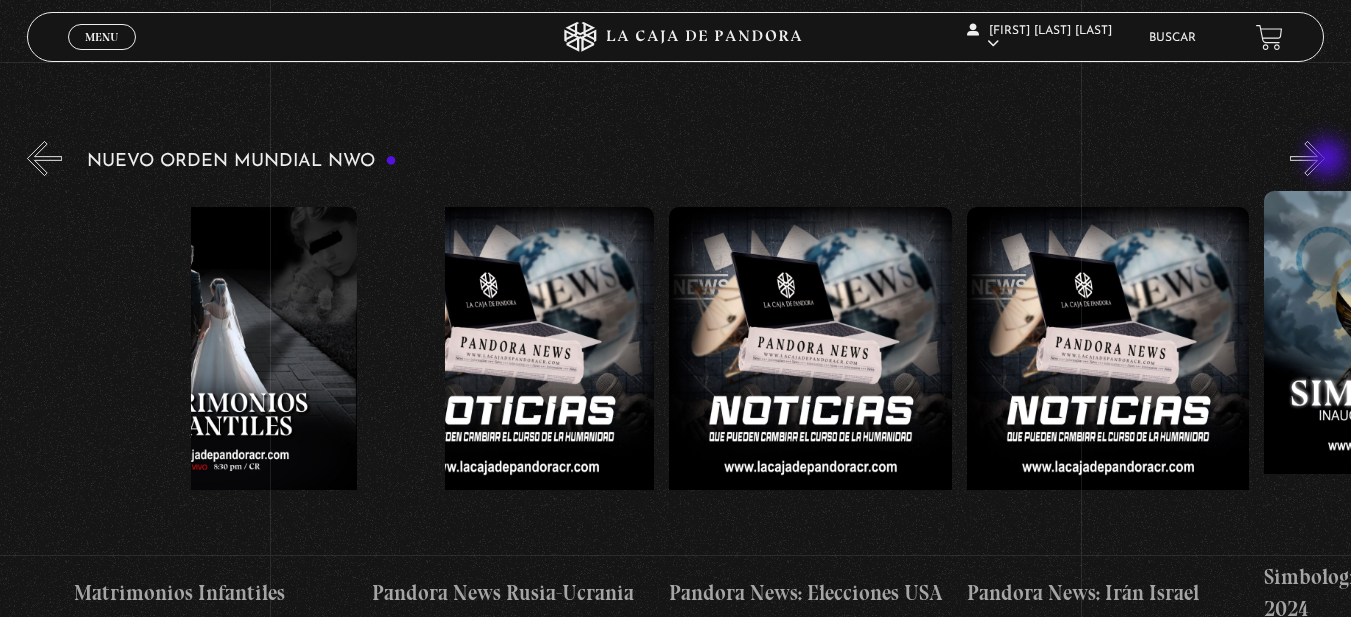 click on "»" at bounding box center (1307, 158) 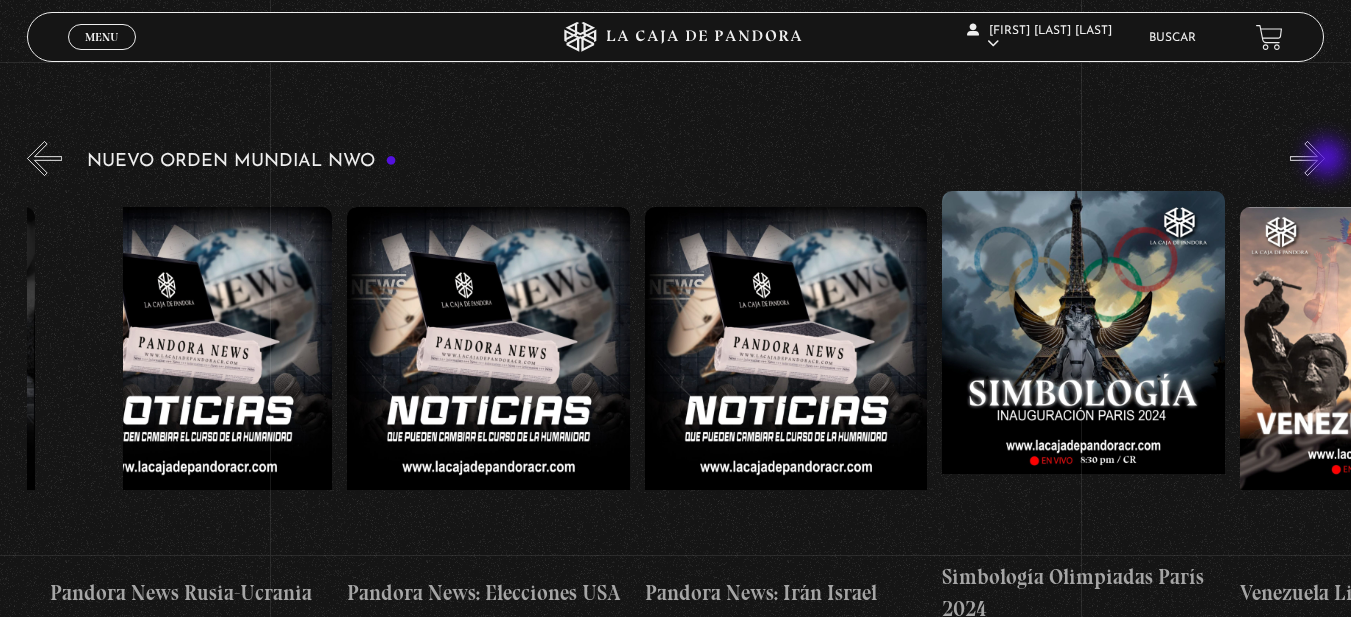 click on "»" at bounding box center (1307, 158) 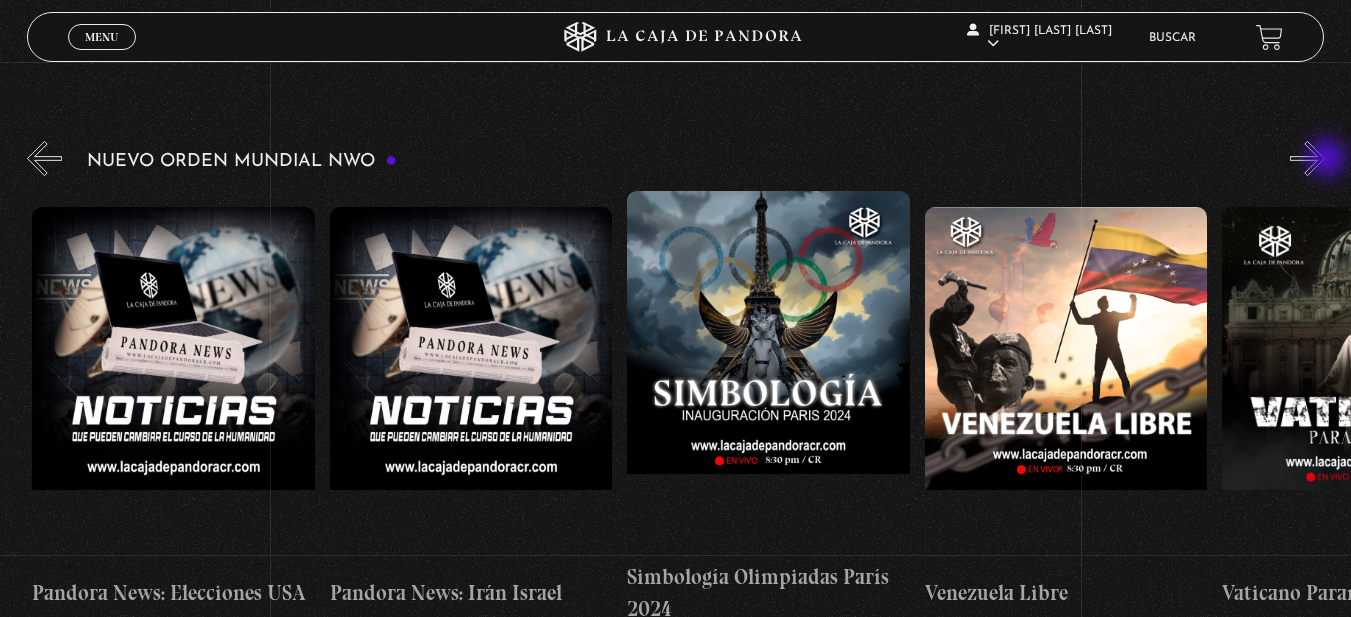 click on "»" at bounding box center [1307, 158] 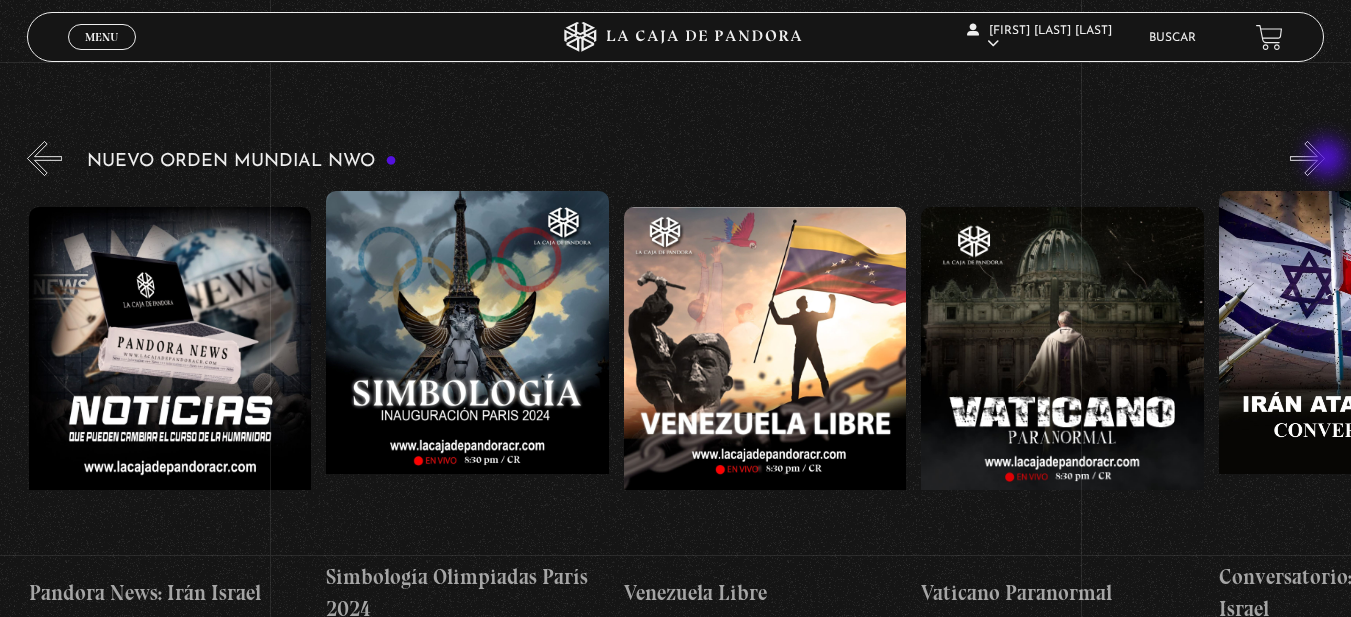 click on "»" at bounding box center [1307, 158] 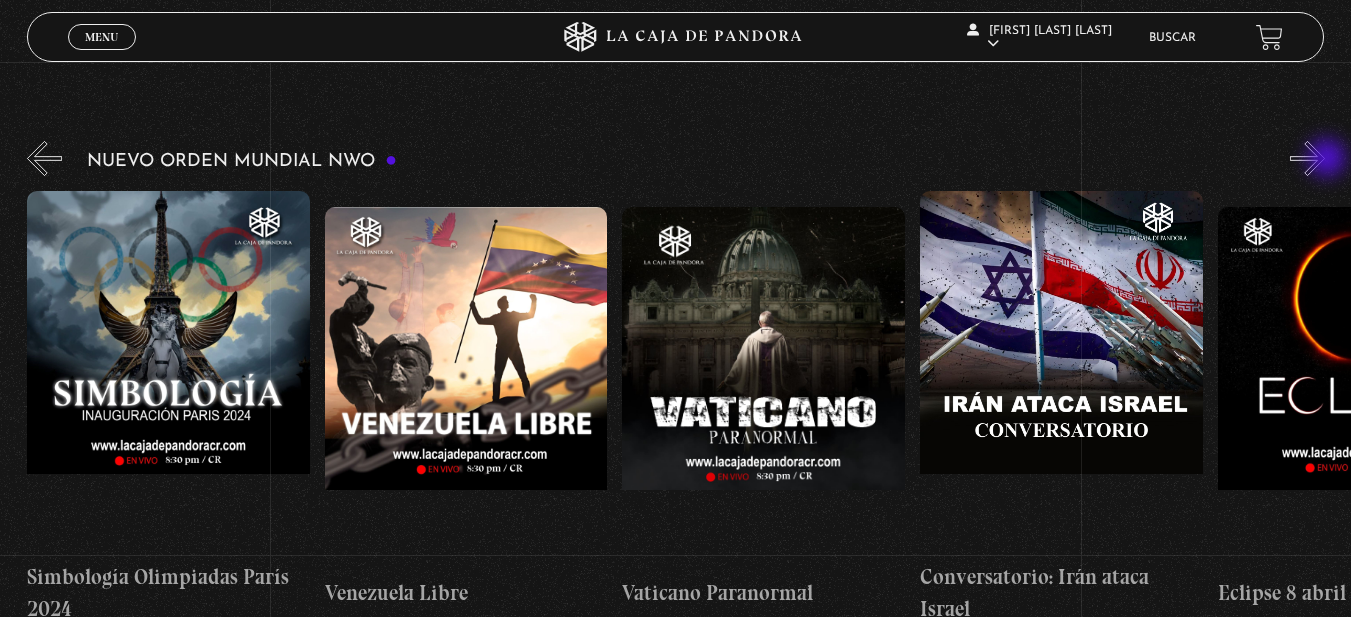 click on "»" at bounding box center (1307, 158) 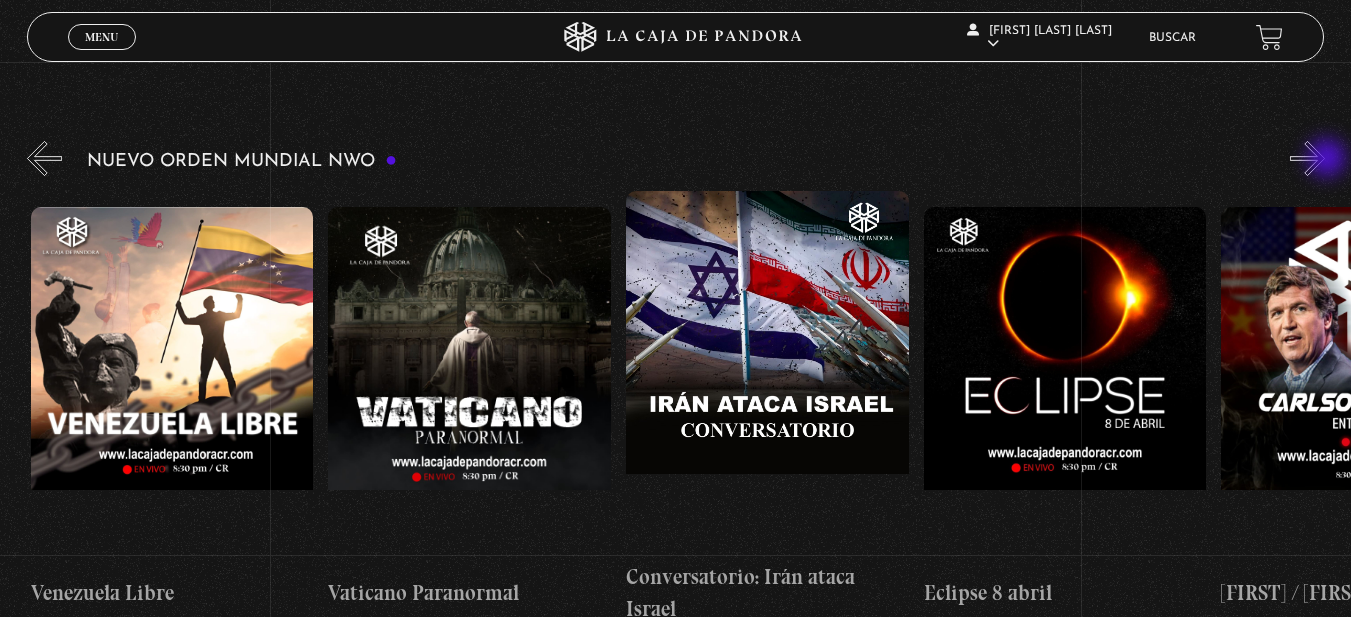 click on "»" at bounding box center [1307, 158] 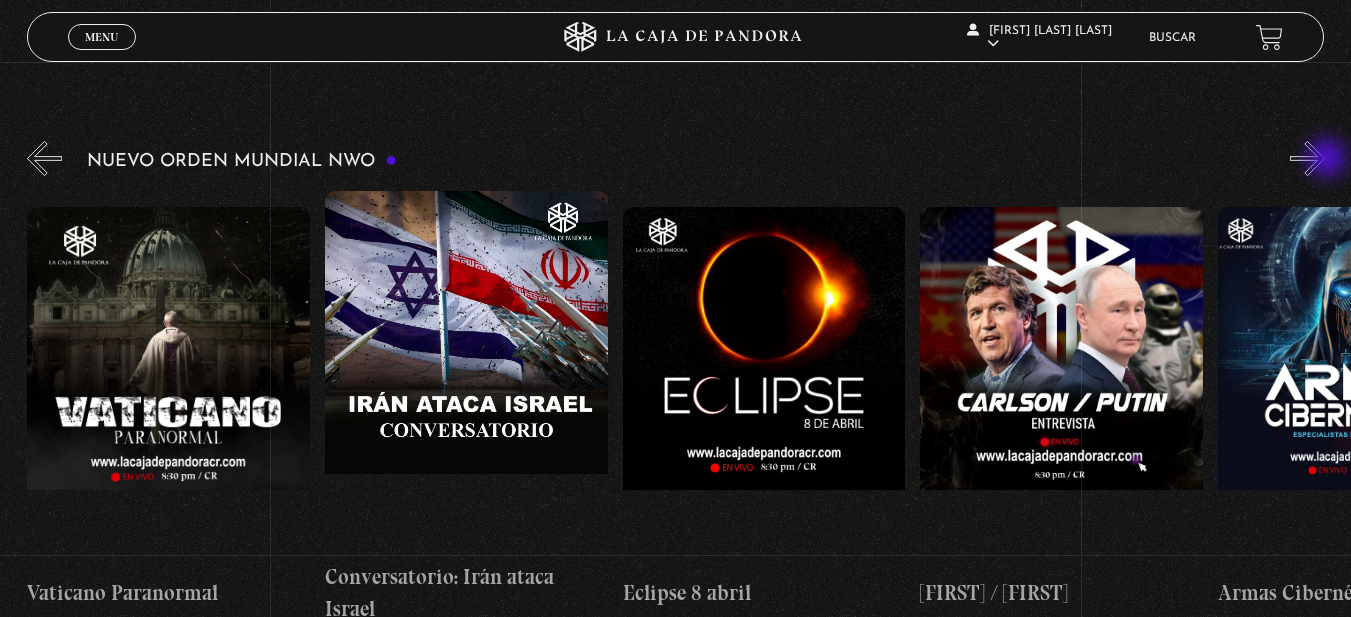 click on "»" at bounding box center (1307, 158) 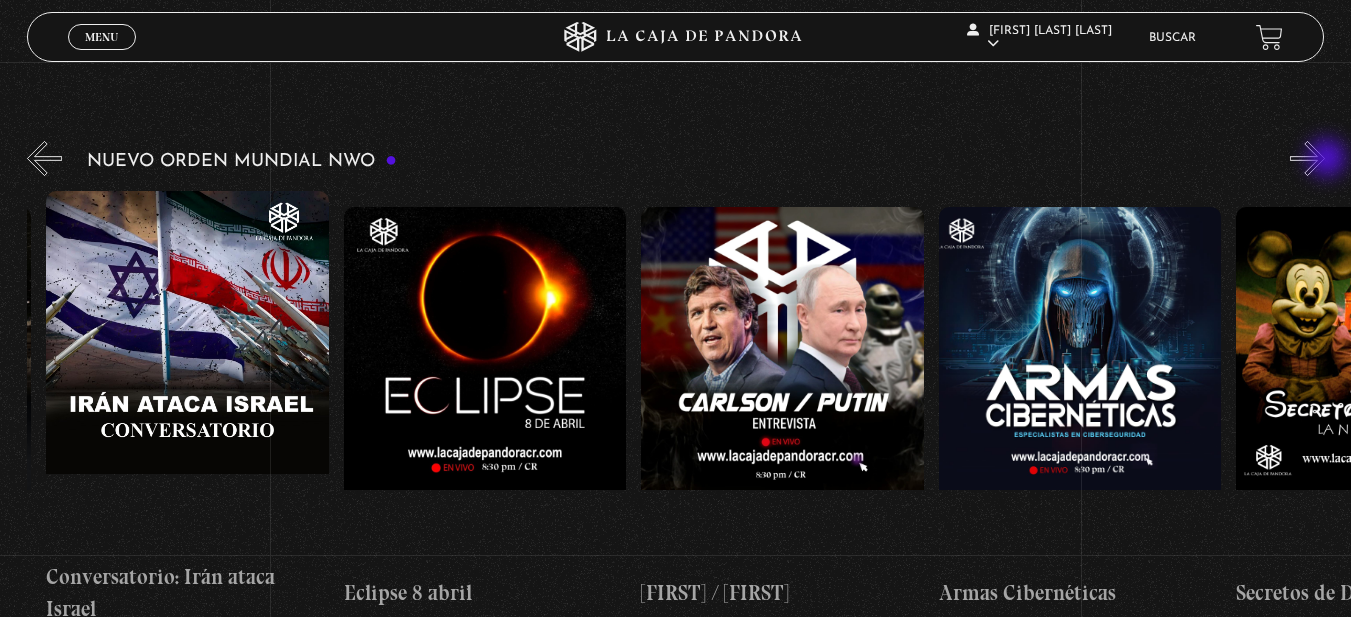 click on "»" at bounding box center [1307, 158] 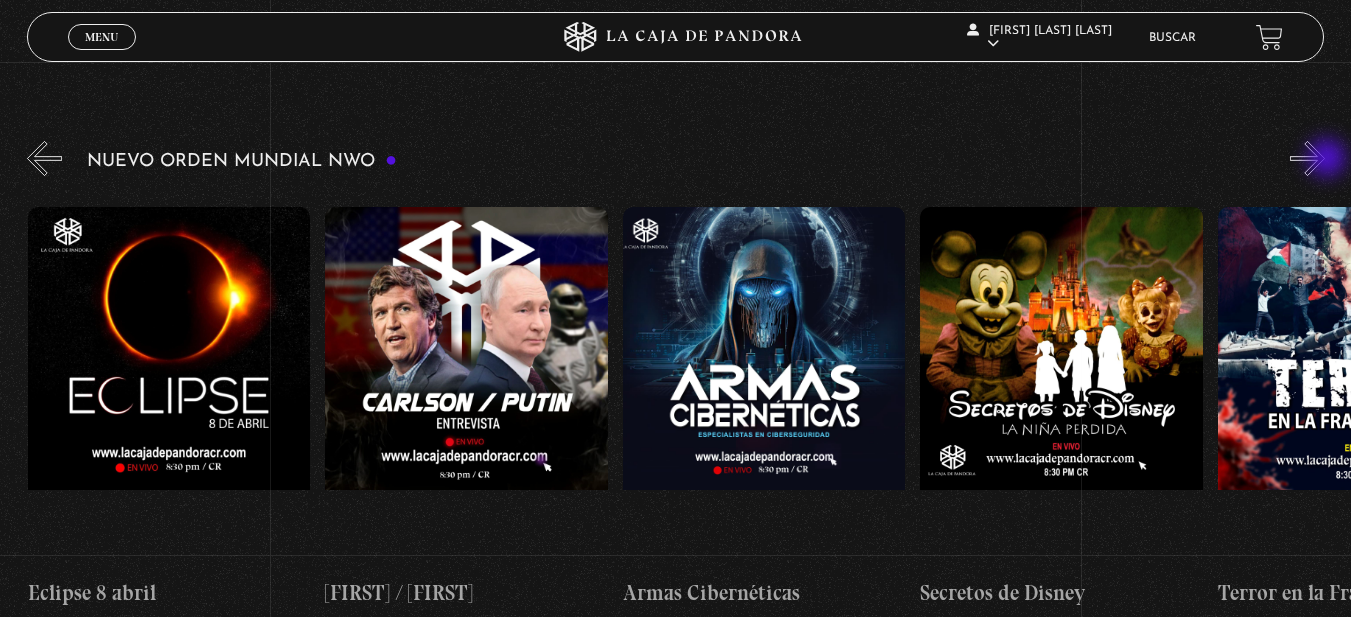 click on "»" at bounding box center [1307, 158] 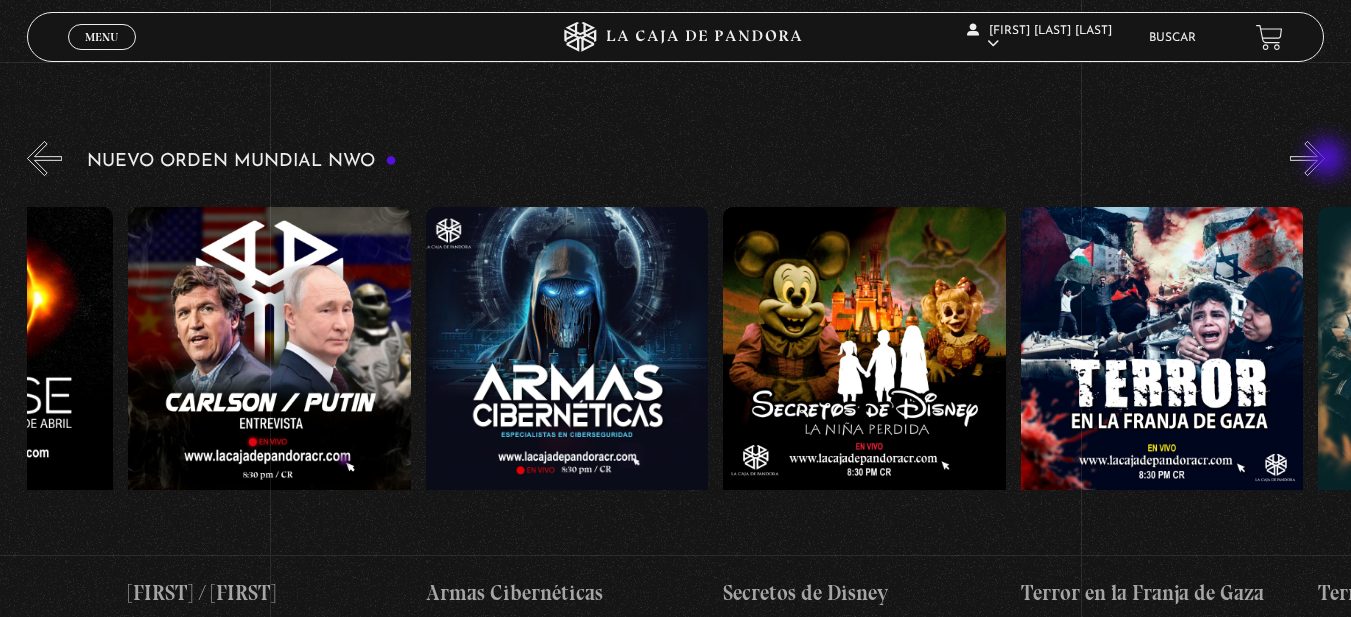 click on "»" at bounding box center [1307, 158] 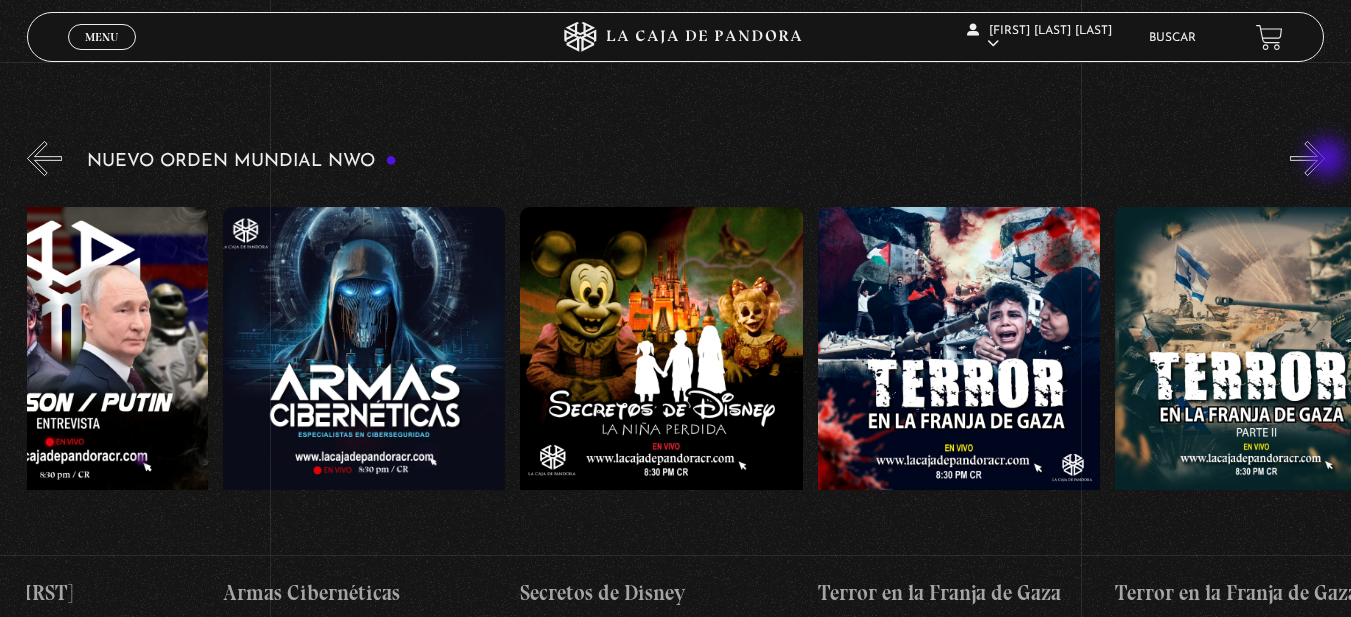 click on "»" at bounding box center [1307, 158] 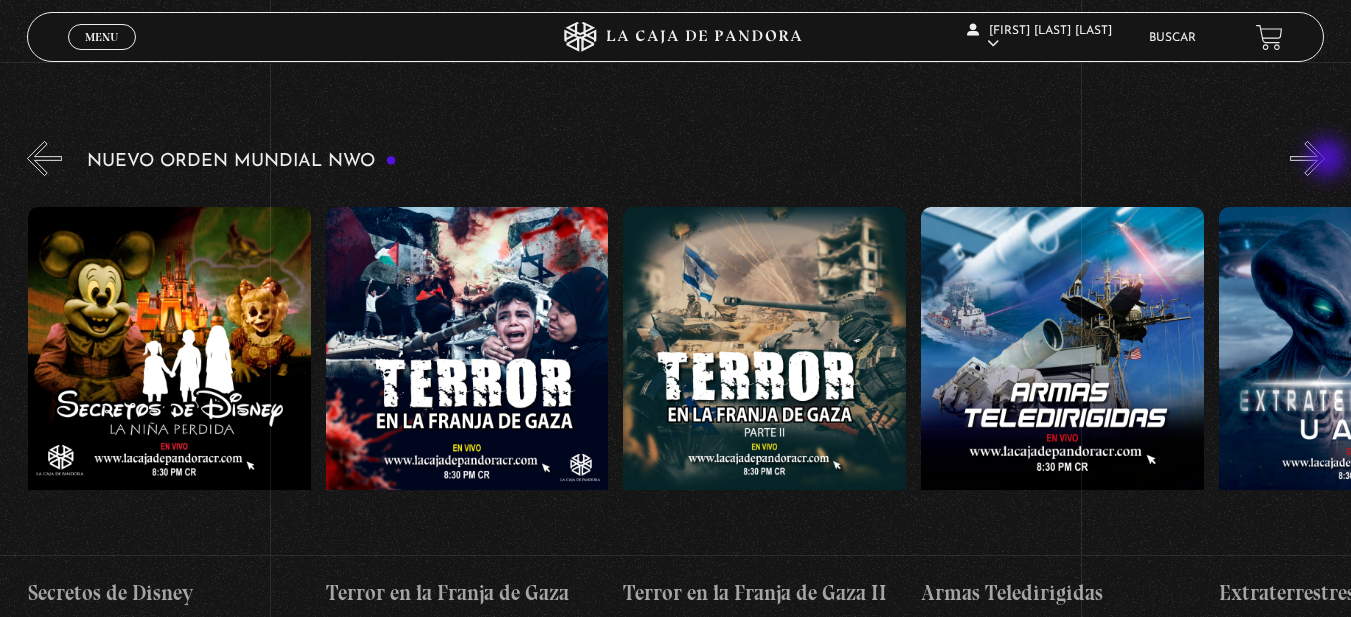 click on "»" at bounding box center [1307, 158] 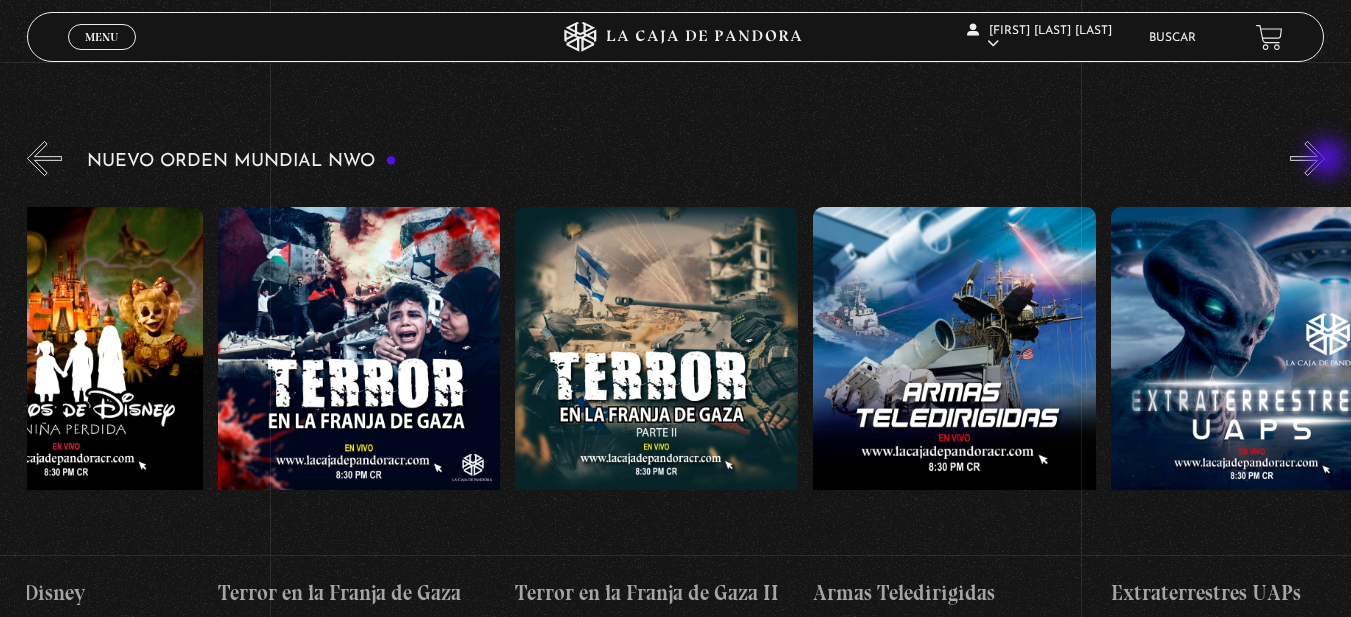 click on "»" at bounding box center (1307, 158) 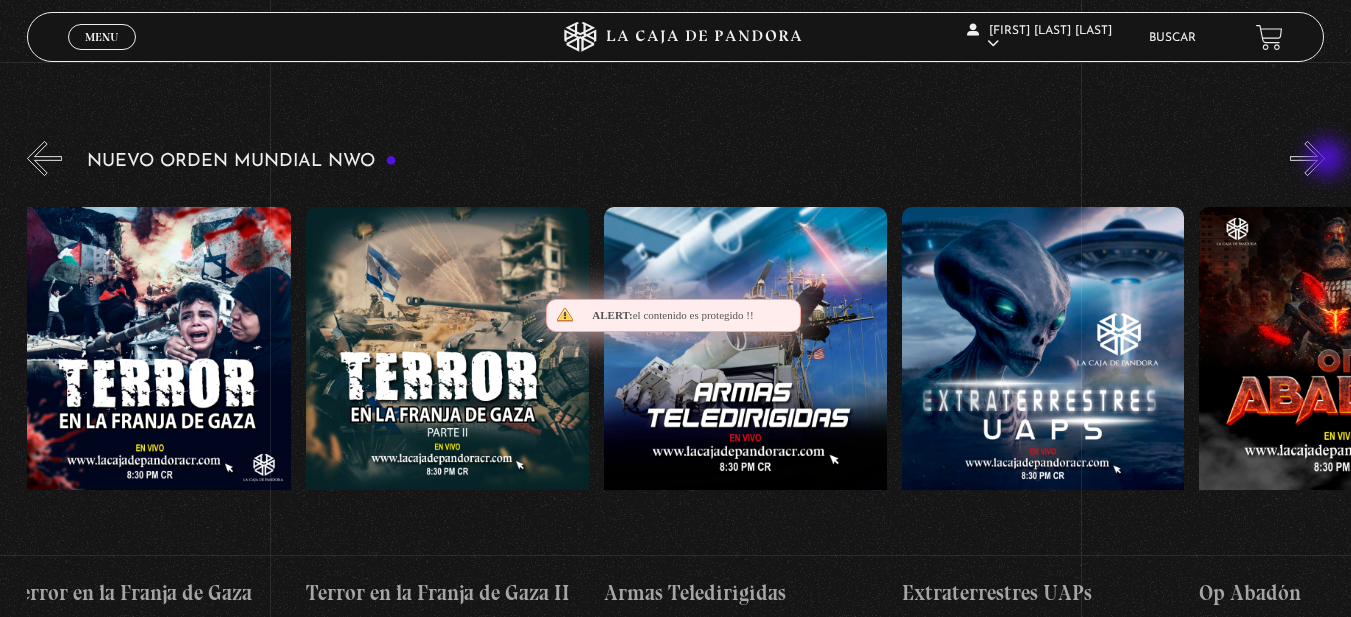 click on "»" at bounding box center [1307, 158] 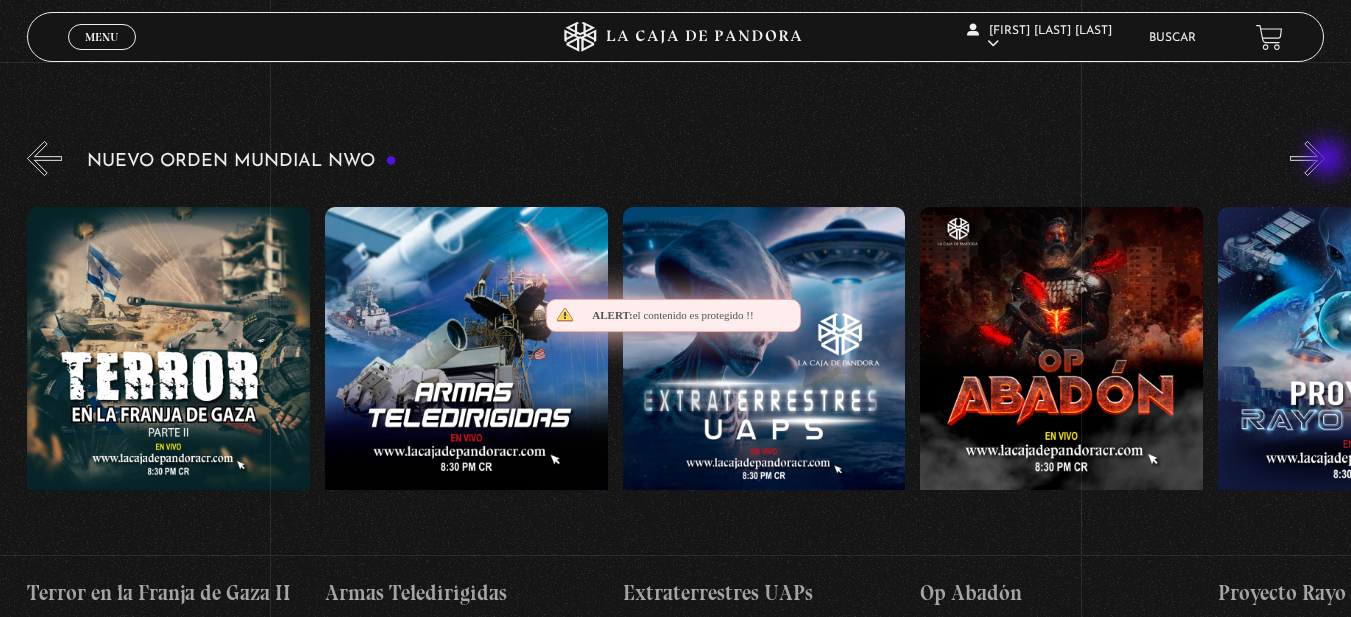 scroll, scrollTop: 0, scrollLeft: 6546, axis: horizontal 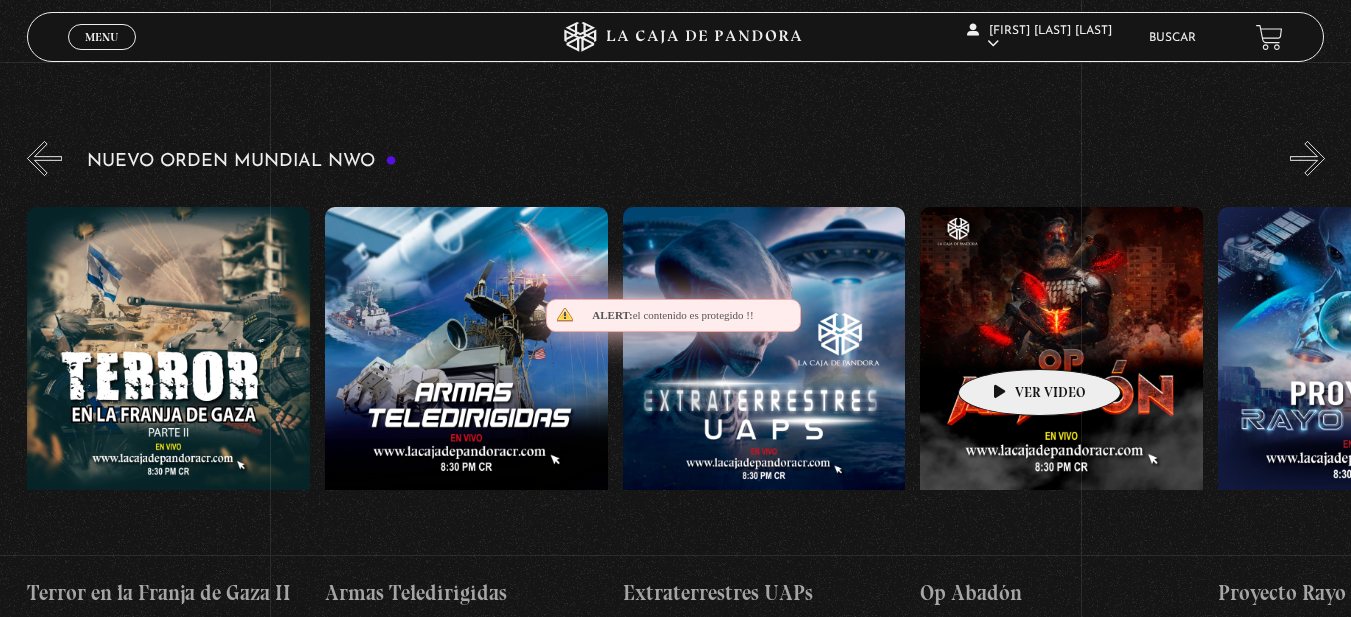 click at bounding box center [1061, 387] 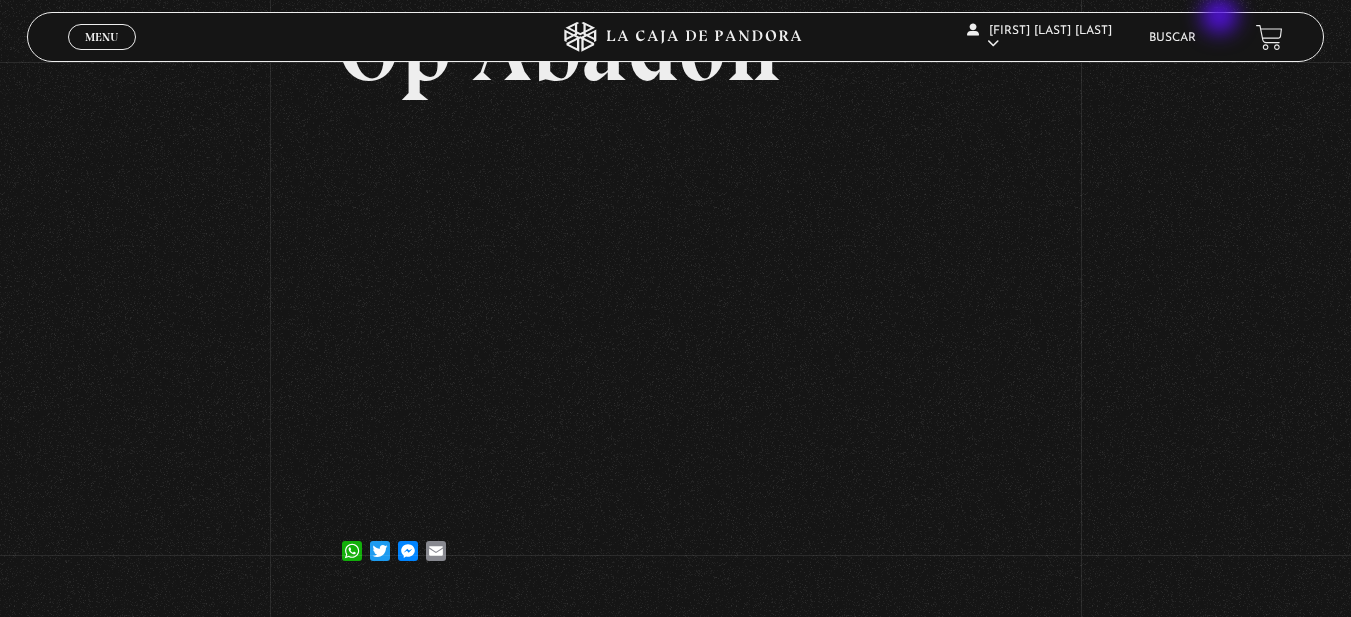 scroll, scrollTop: 0, scrollLeft: 0, axis: both 